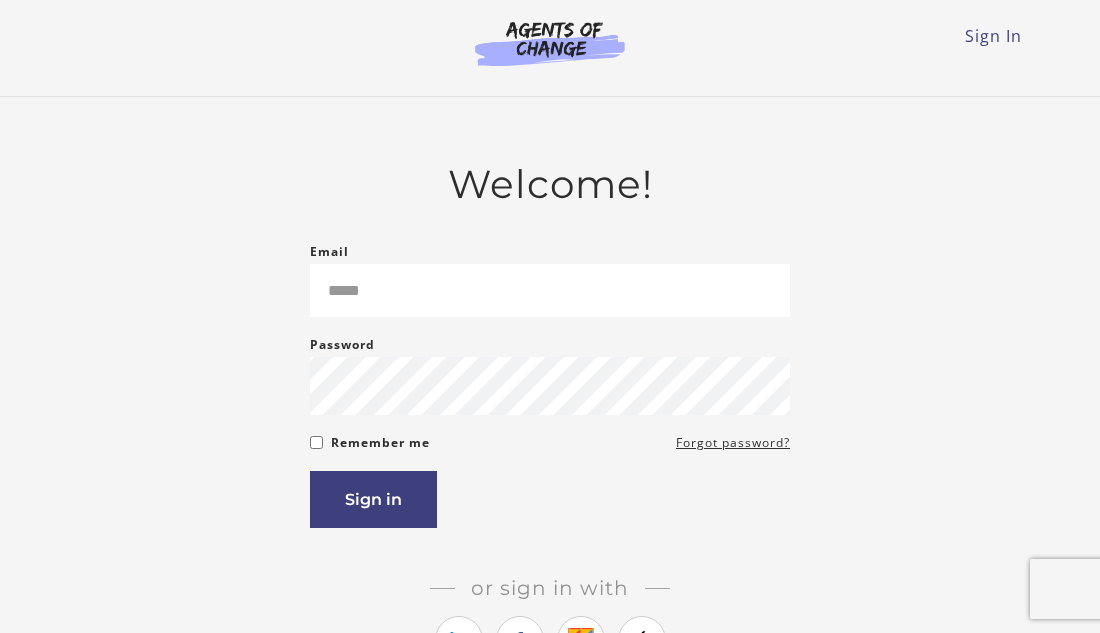 scroll, scrollTop: 0, scrollLeft: 0, axis: both 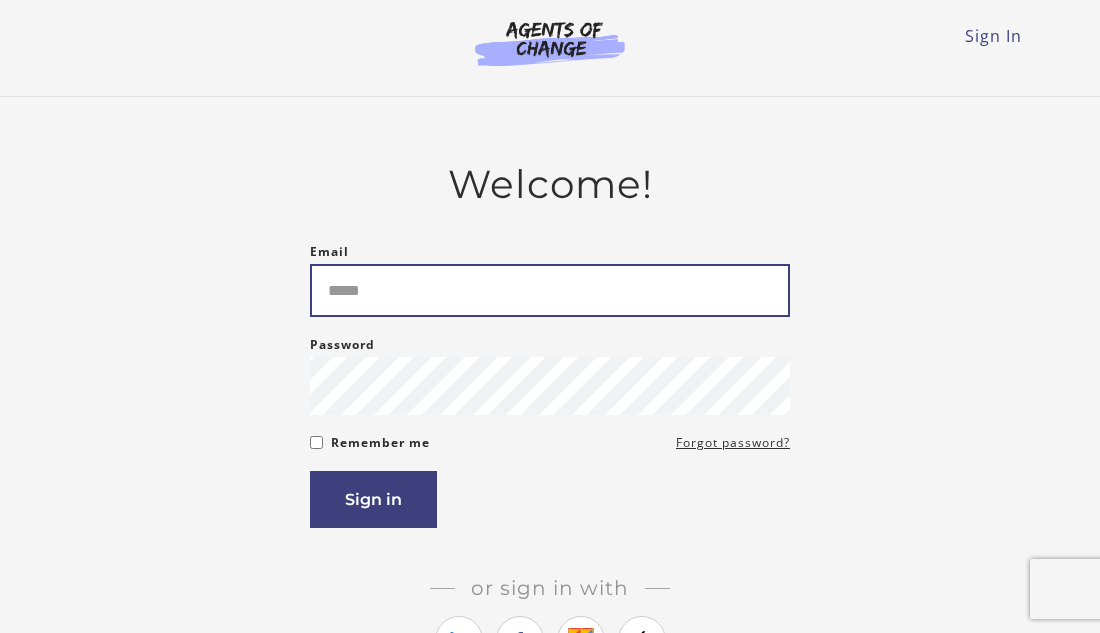 click on "Email" at bounding box center (550, 290) 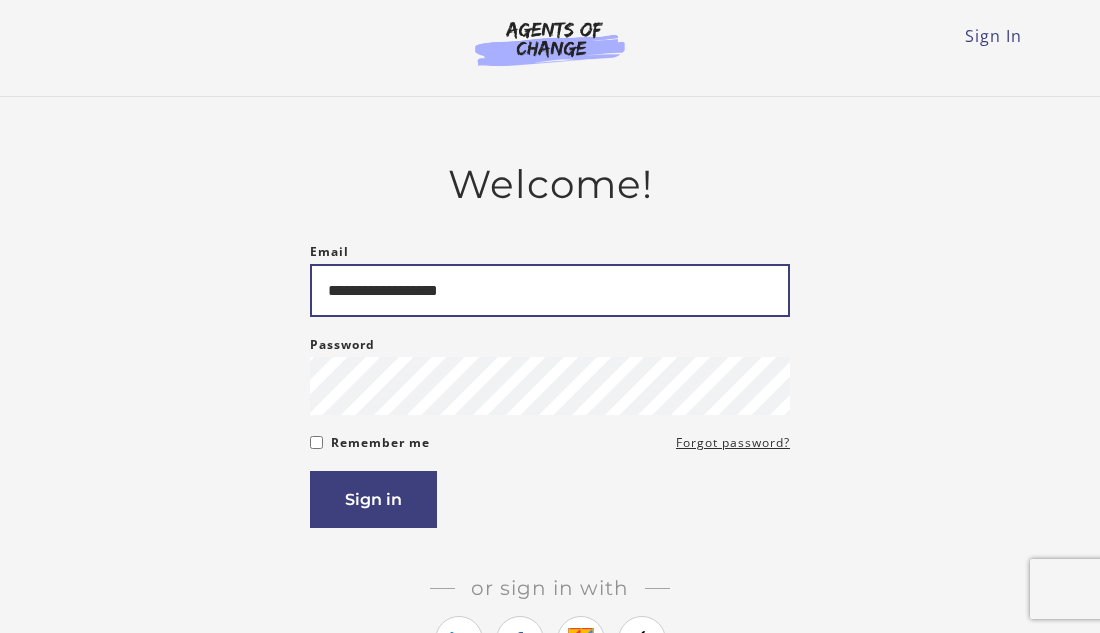 type on "**********" 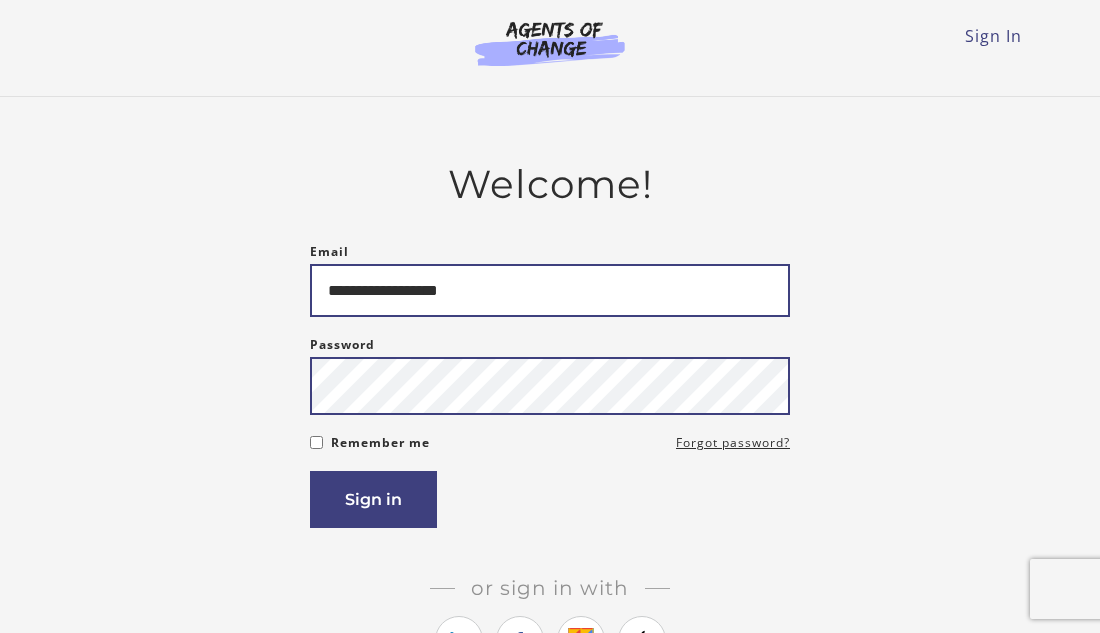click on "Sign in" at bounding box center (373, 499) 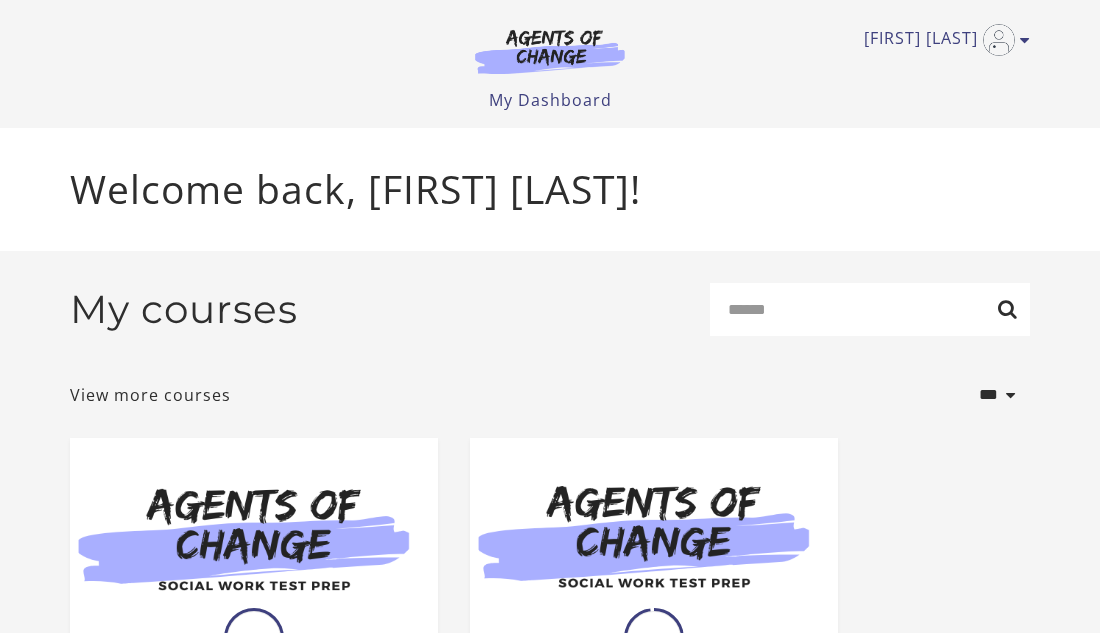 scroll, scrollTop: 0, scrollLeft: 0, axis: both 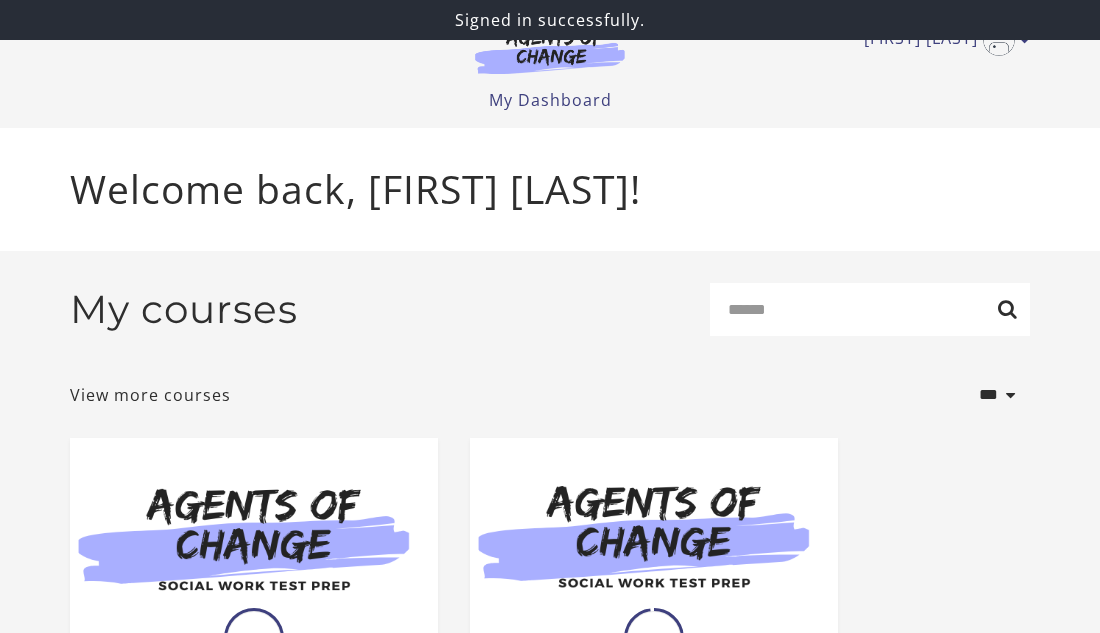 click on "Welcome back, [FIRST] [LAST]!" at bounding box center (550, 189) 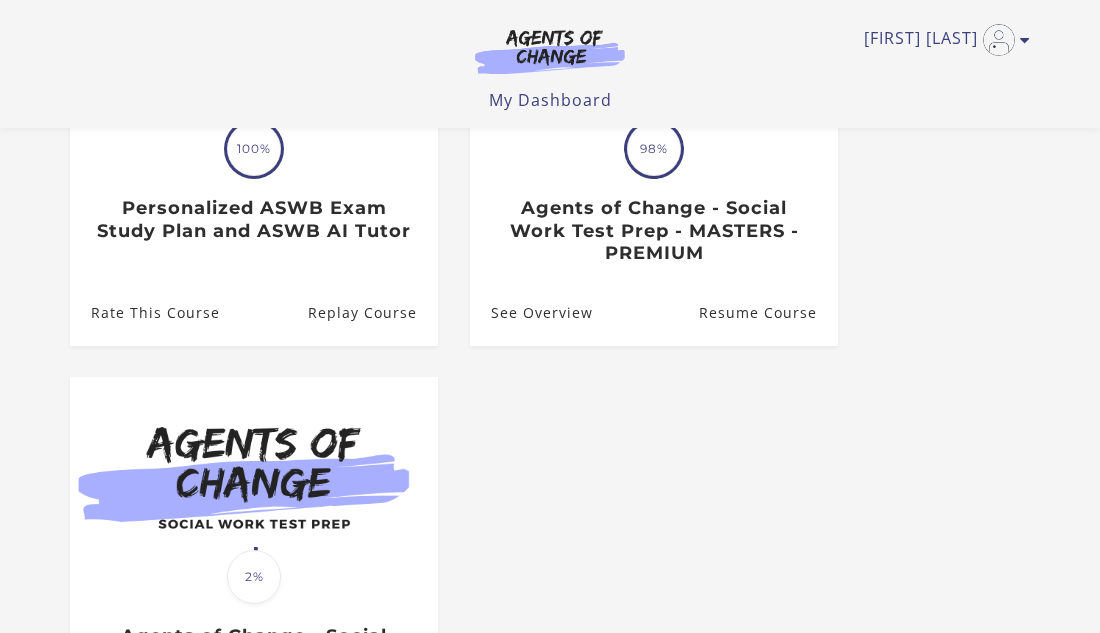 scroll, scrollTop: 360, scrollLeft: 0, axis: vertical 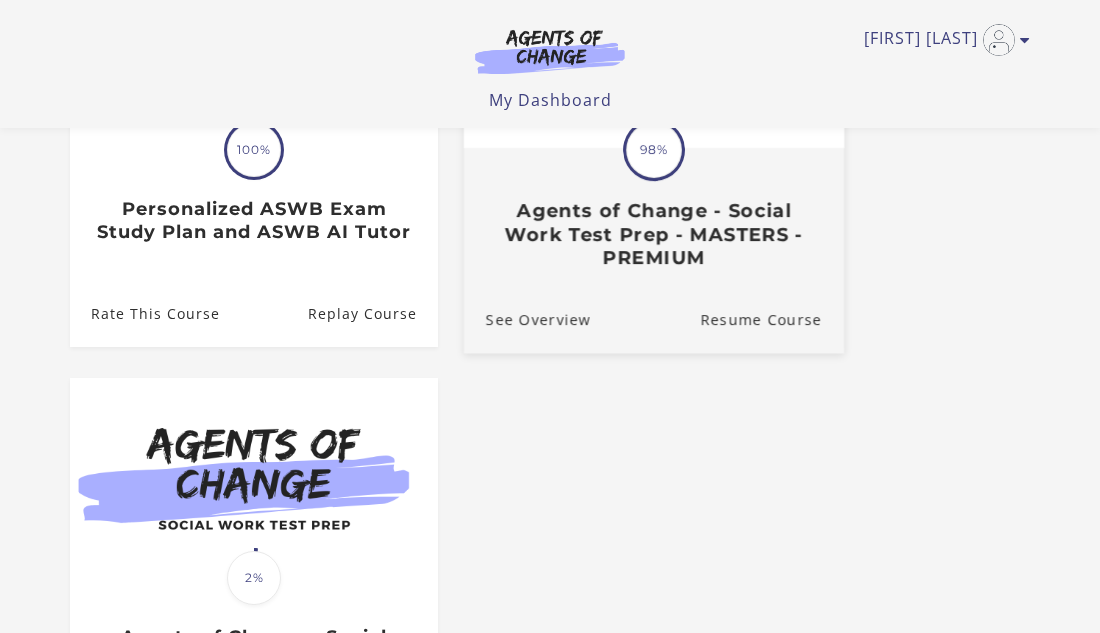 click on "Translation missing: en.liquid.partials.dashboard_course_card.progress_description: 98%
98%
Agents of Change - Social Work Test Prep - MASTERS - PREMIUM" at bounding box center (654, 209) 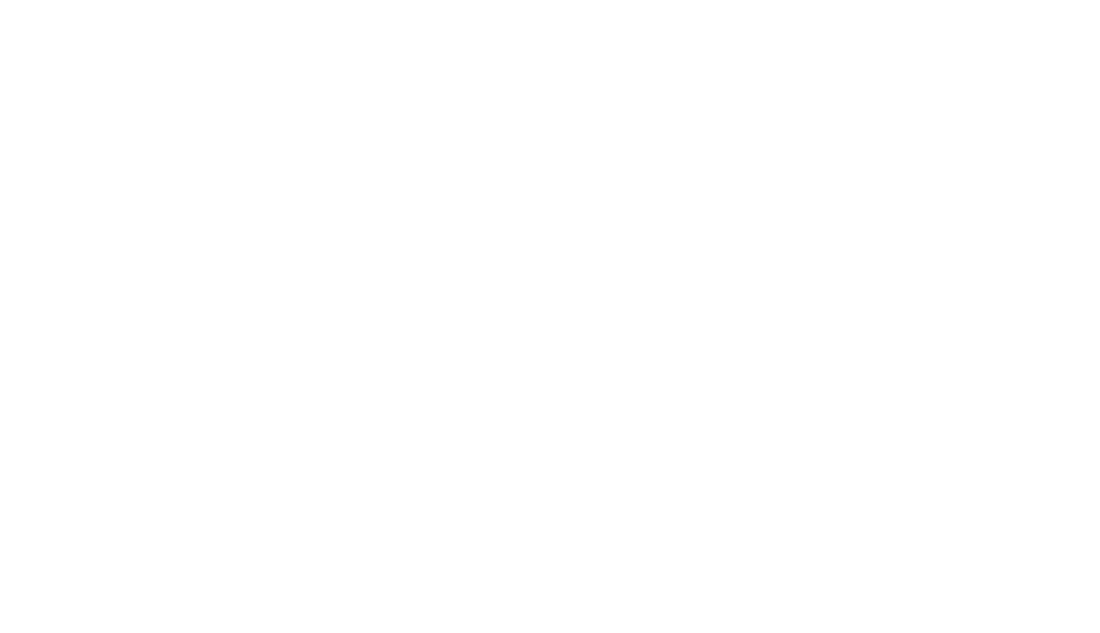 scroll, scrollTop: 0, scrollLeft: 0, axis: both 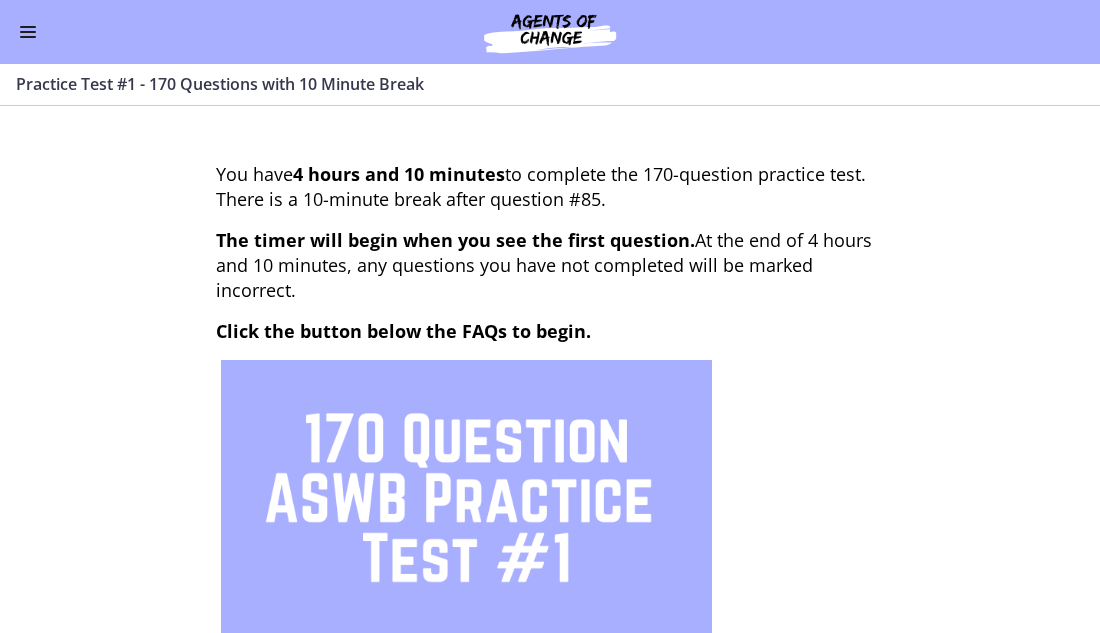 click at bounding box center (28, 32) 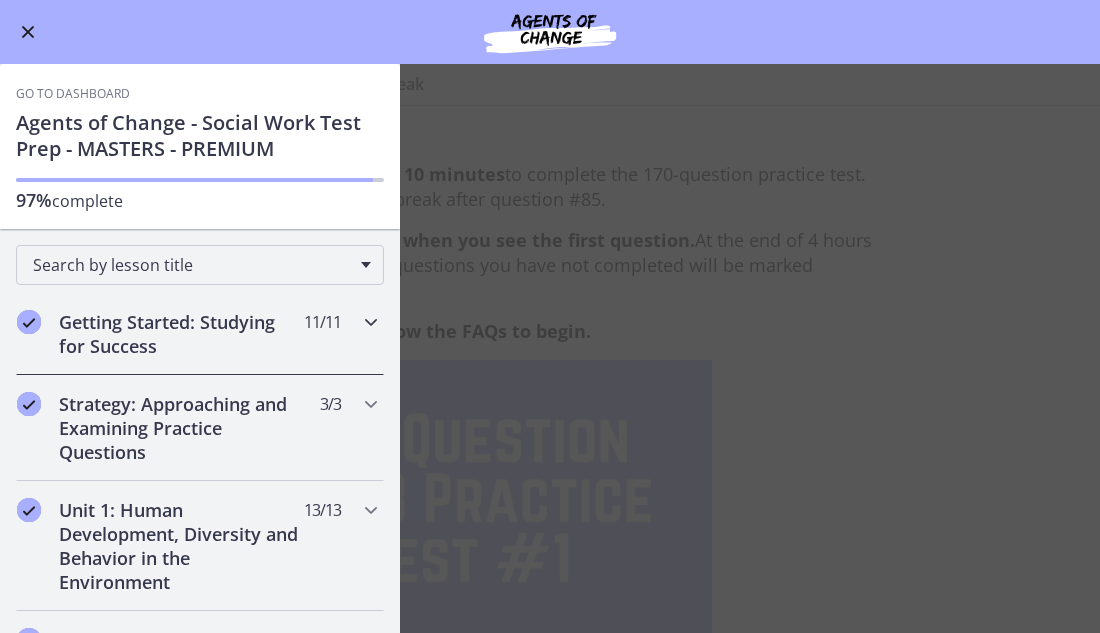 click on "Getting Started: Studying for Success" at bounding box center (181, 334) 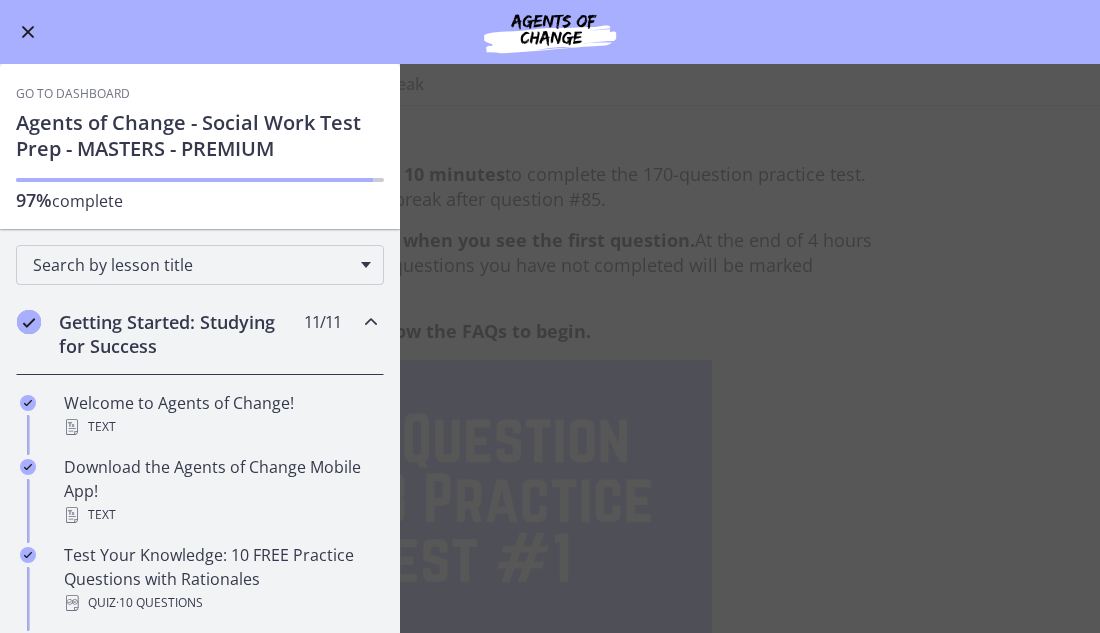 click on "Practice Test #1 - 170 Questions with 10 Minute Break
Enable fullscreen
You have  4 hours and 10 minutes  to complete the 170-question practice test. There is a 10-minute break after question #85.
The timer will begin when you see the first question.   At the end of 4 hours and 10 minutes, any questions you have not completed will be marked incorrect.
Click the button below the FAQs to begin.
Exam FAQs:
Question: Are rationales provided? Answer: Yes, rationales are provided after you submit your full exam for all incorrect answers.
Question: Will I be able to know instantly if I answer a question correctly or incorrectly? Answer: No, your score and the questions you answered incorrectly will only be shared after you submit your full exam." at bounding box center (550, 348) 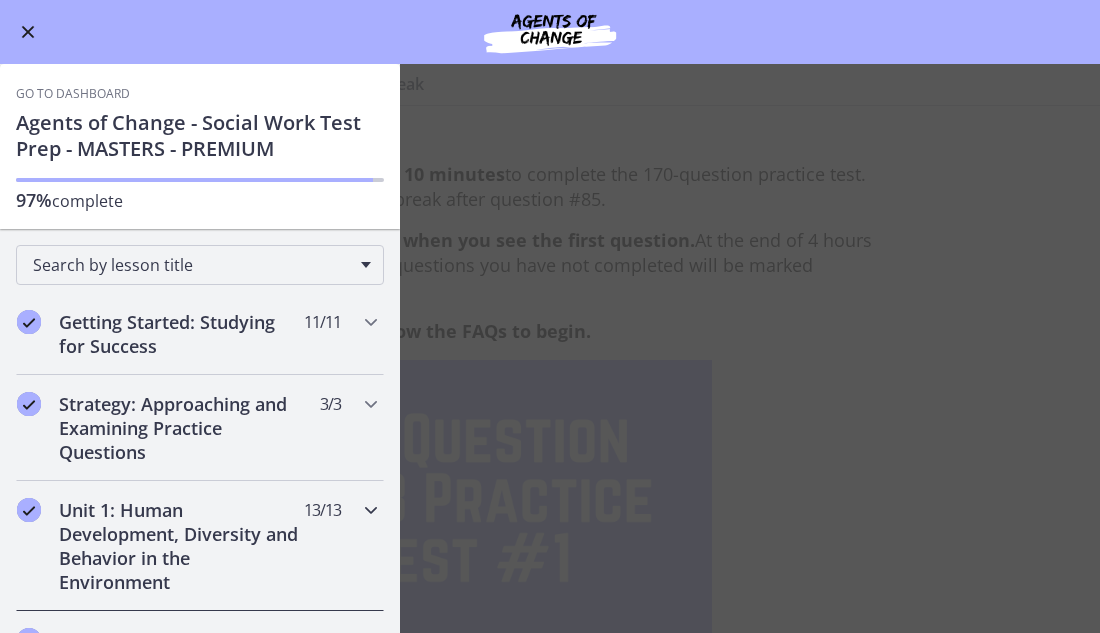 click on "Unit 1: Human Development, Diversity and Behavior in the Environment" at bounding box center [181, 546] 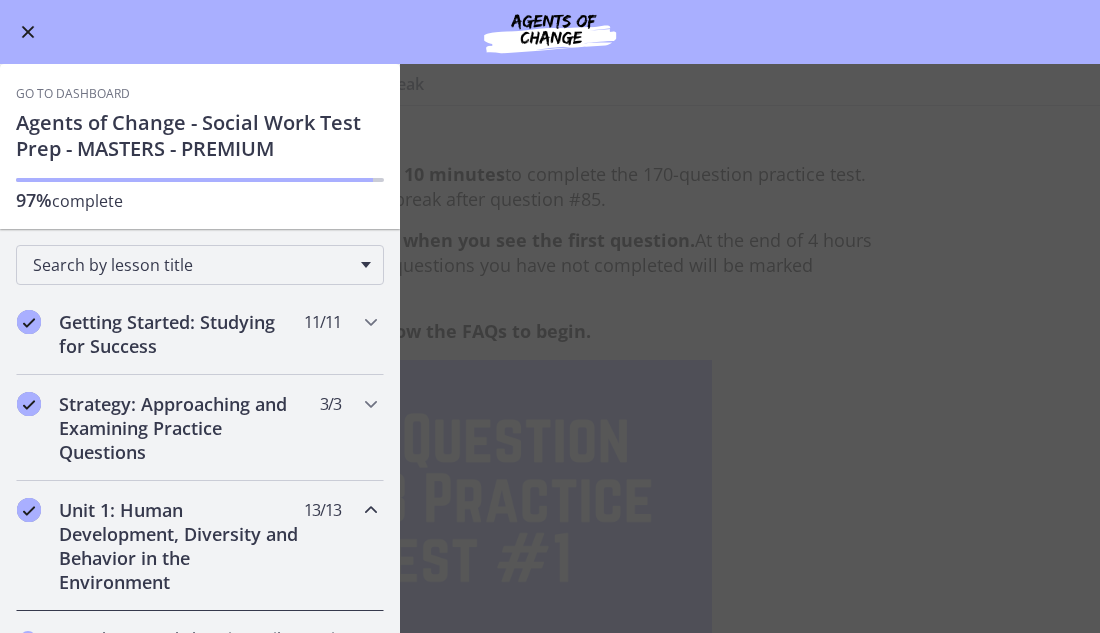 click on "Unit 1: Human Development, Diversity and Behavior in the Environment" at bounding box center [181, 546] 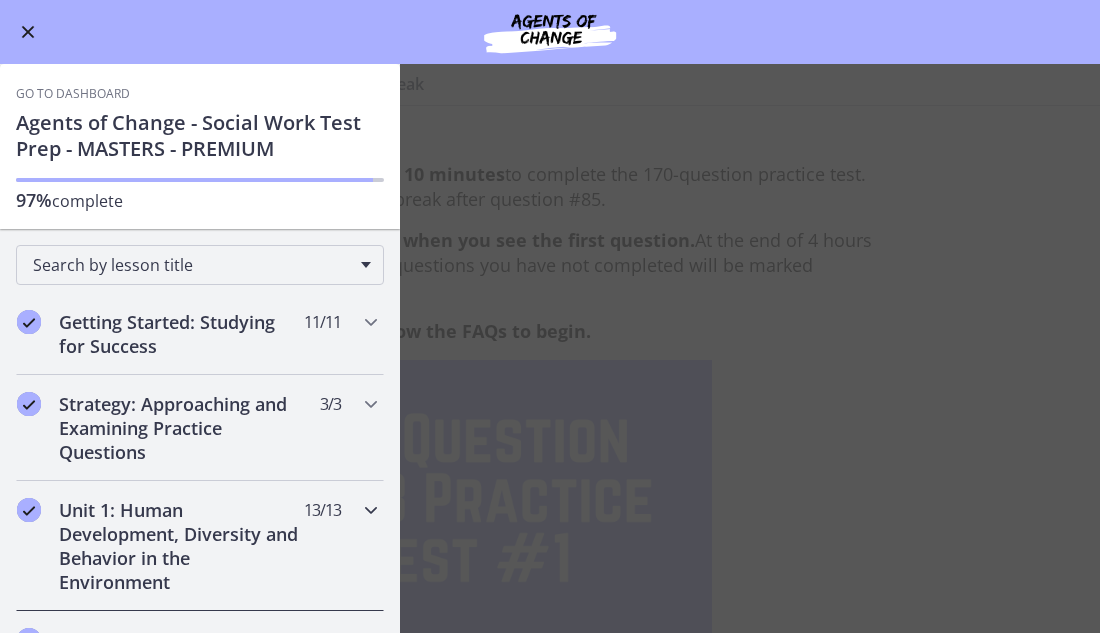 click at bounding box center (371, 510) 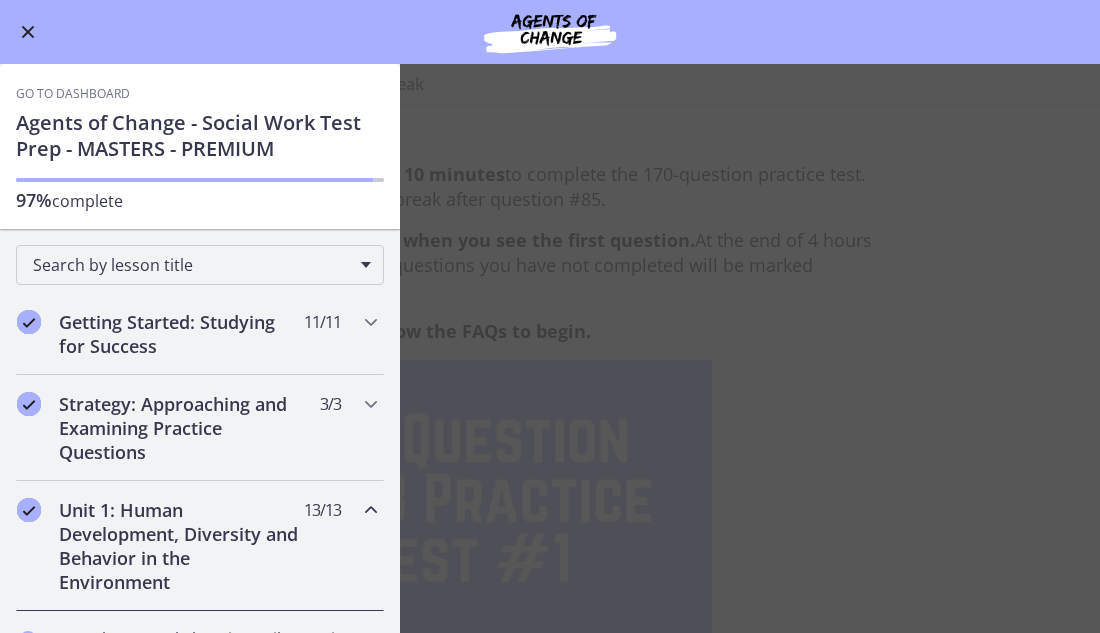 click on "Unit 1: Human Development, Diversity and Behavior in the Environment" at bounding box center (181, 546) 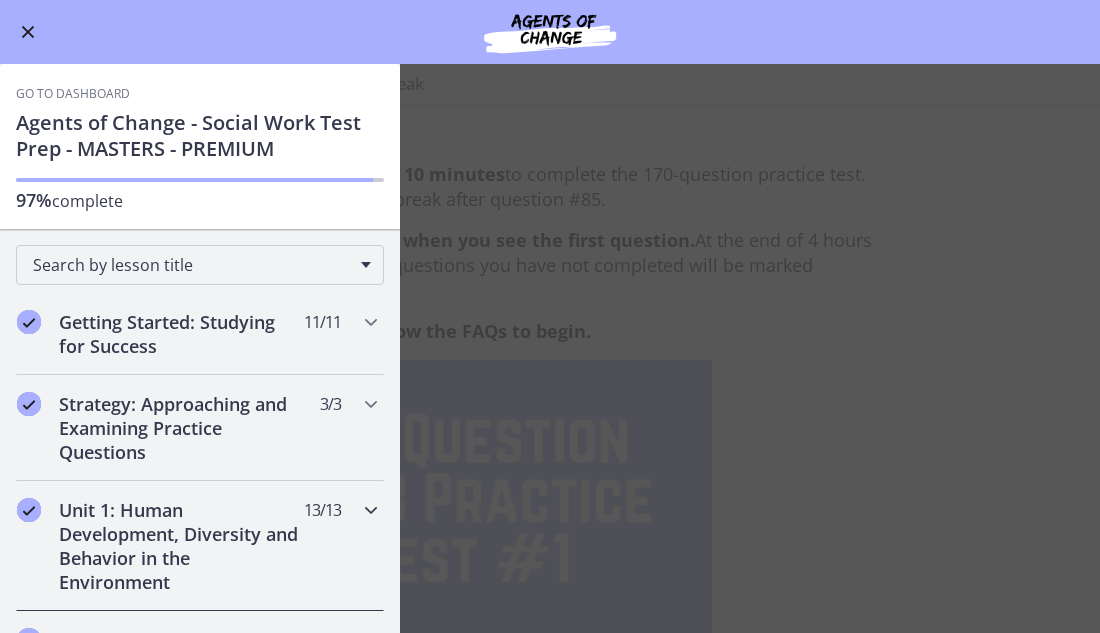 click on "Unit 1: Human Development, Diversity and Behavior in the Environment" at bounding box center [181, 546] 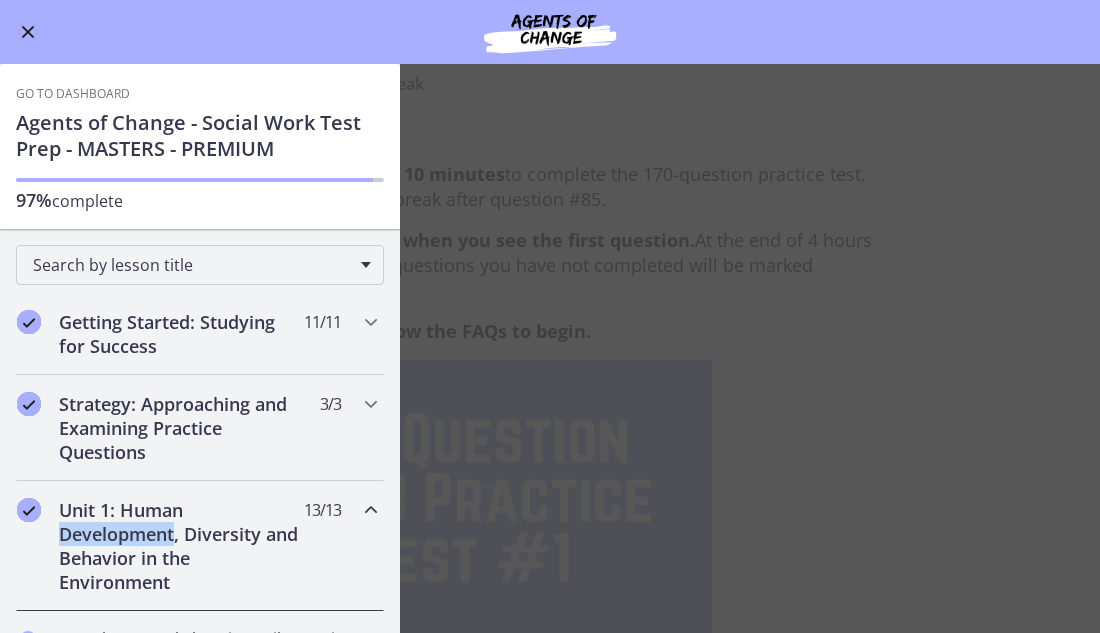 click on "Unit 1: Human Development, Diversity and Behavior in the Environment" at bounding box center [181, 546] 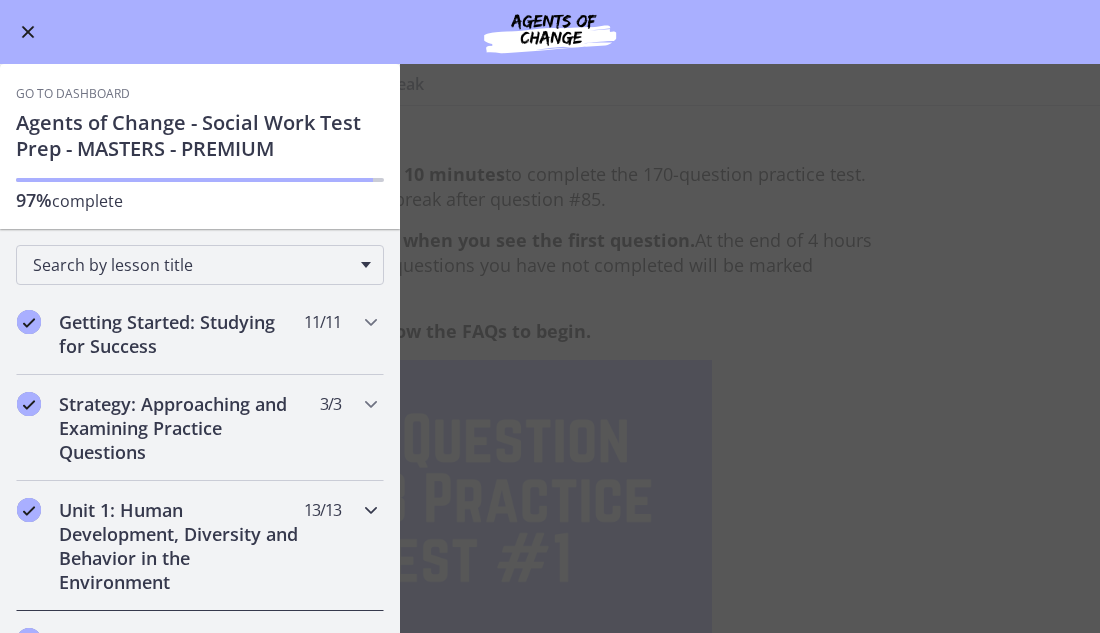 click at bounding box center [29, 510] 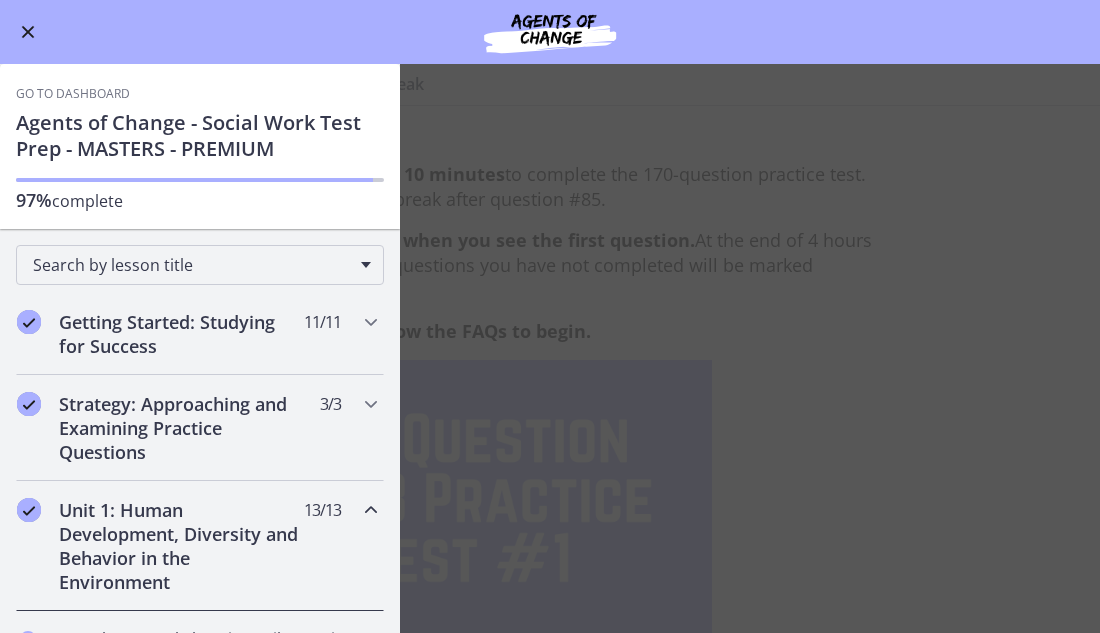 click on "Unit 1: Human Development, Diversity and Behavior in the Environment
13  /  13
Completed" at bounding box center [200, 546] 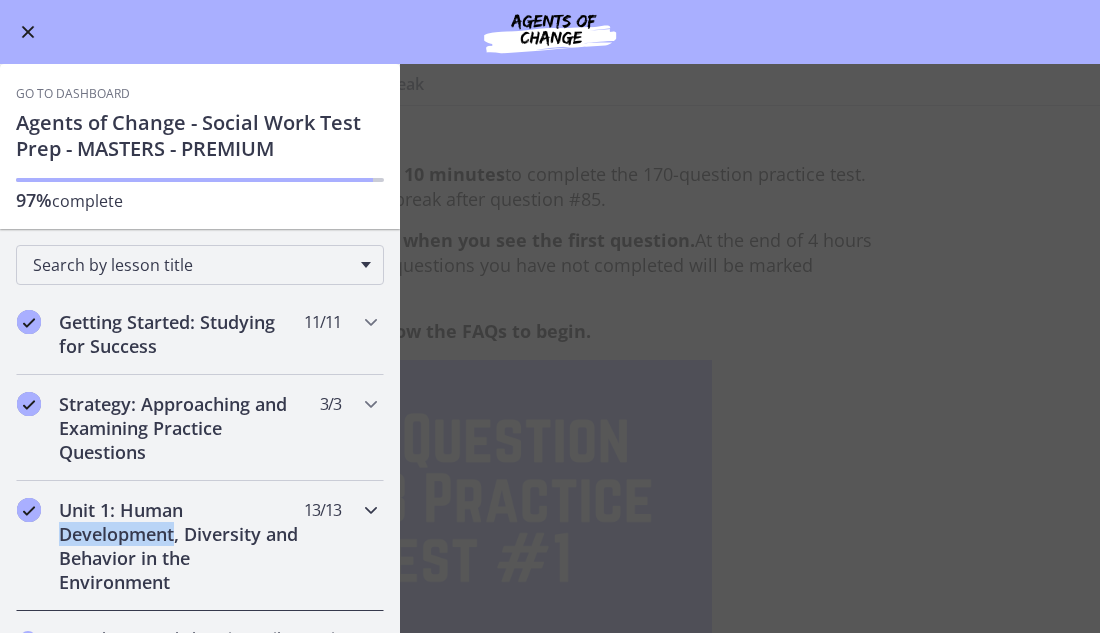 click on "Unit 1: Human Development, Diversity and Behavior in the Environment
13  /  13
Completed" at bounding box center [200, 546] 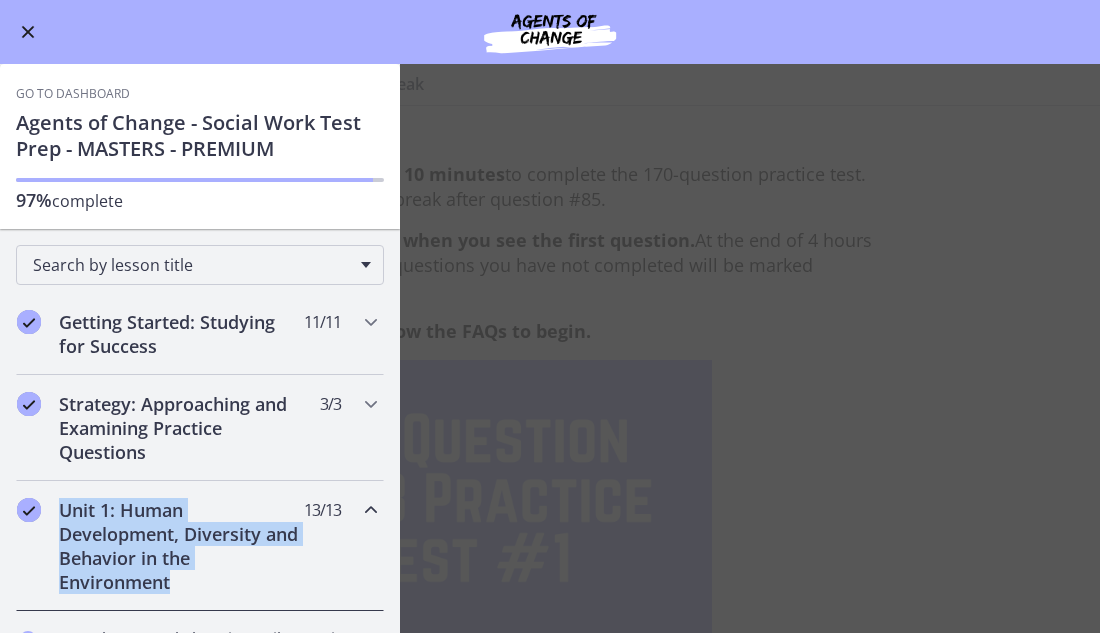 click on "Unit 1: Human Development, Diversity and Behavior in the Environment
13  /  13
Completed" at bounding box center (200, 546) 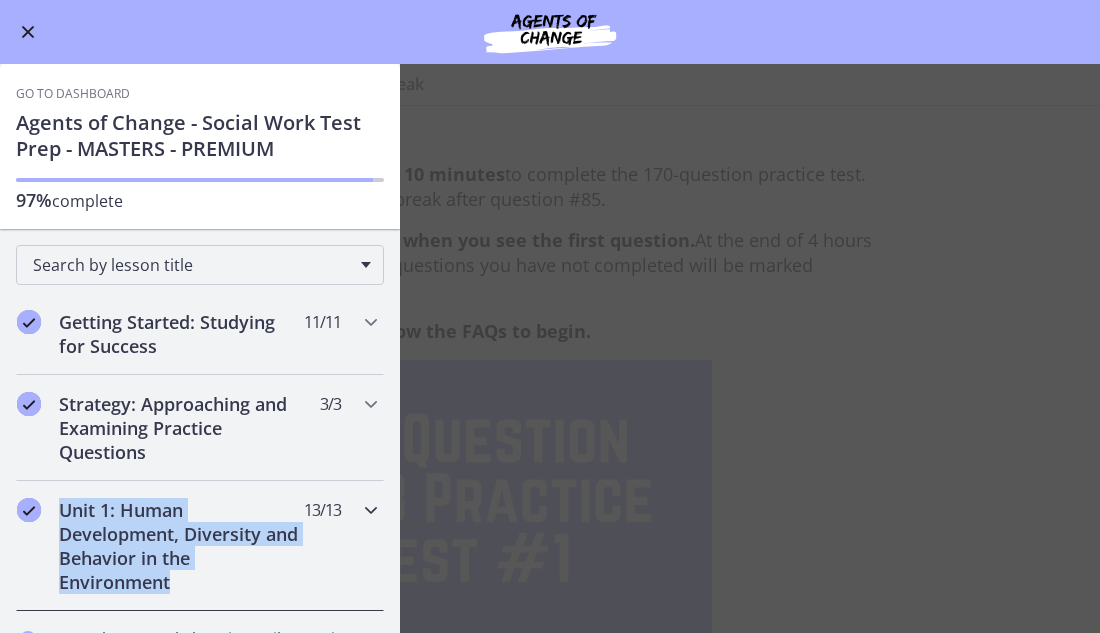 click on "Unit 1: Human Development, Diversity and Behavior in the Environment
13  /  13
Completed" at bounding box center (200, 546) 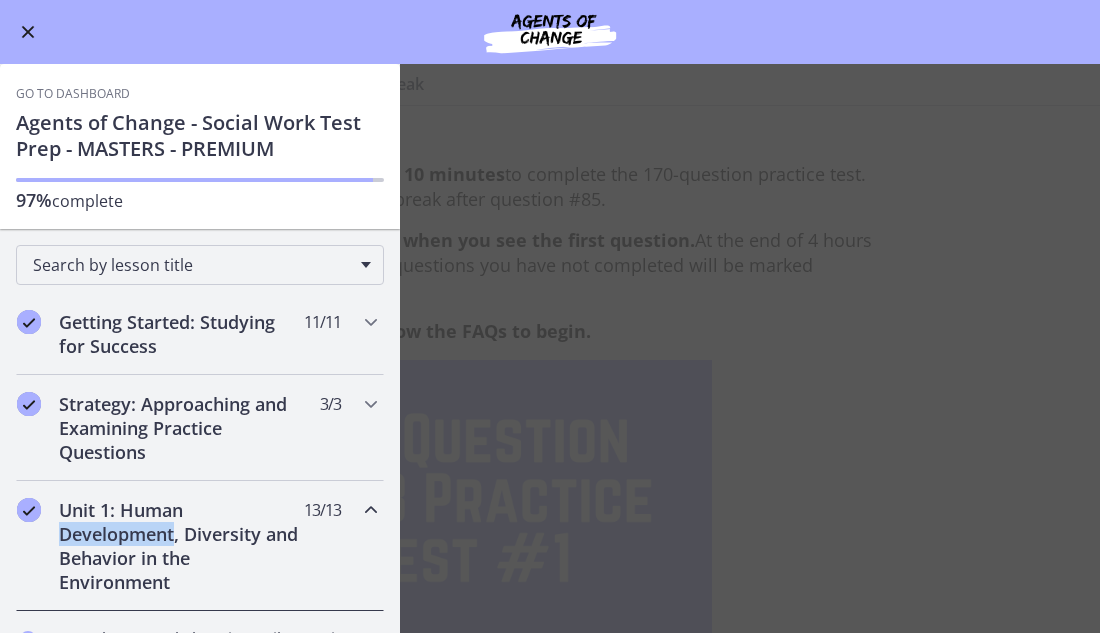 click on "Unit 1: Human Development, Diversity and Behavior in the Environment
13  /  13
Completed" at bounding box center [200, 546] 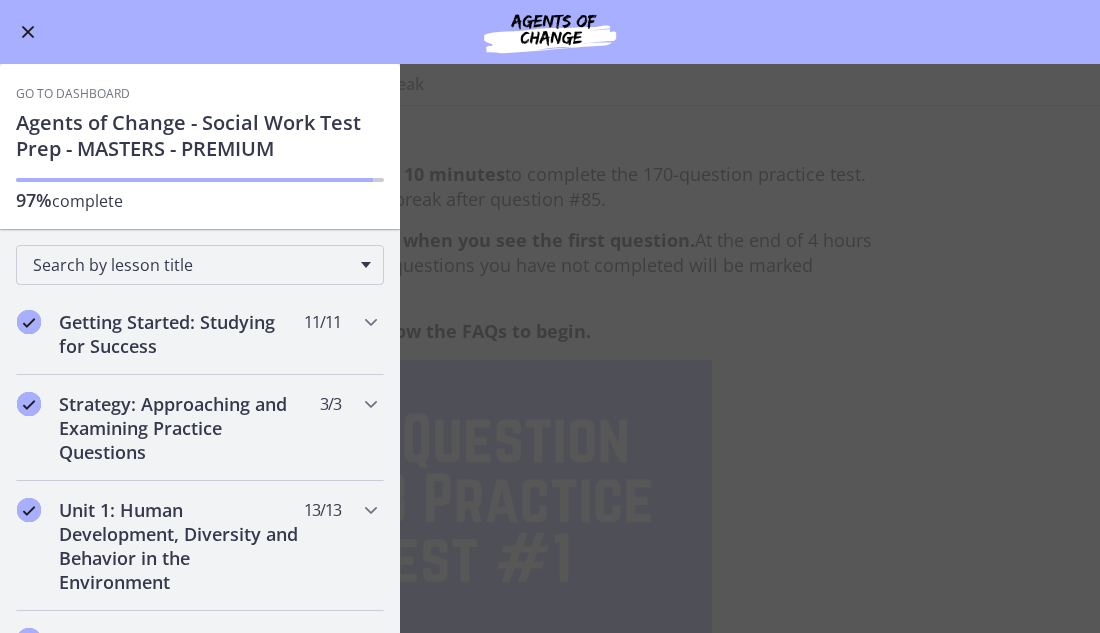 click on "Practice Test #1 - 170 Questions with 10 Minute Break
Enable fullscreen
You have  4 hours and 10 minutes  to complete the 170-question practice test. There is a 10-minute break after question #85.
The timer will begin when you see the first question.   At the end of 4 hours and 10 minutes, any questions you have not completed will be marked incorrect.
Click the button below the FAQs to begin.
Exam FAQs:
Question: Are rationales provided? Answer: Yes, rationales are provided after you submit your full exam for all incorrect answers.
Question: Will I be able to know instantly if I answer a question correctly or incorrectly? Answer: No, your score and the questions you answered incorrectly will only be shared after you submit your full exam." at bounding box center [550, 348] 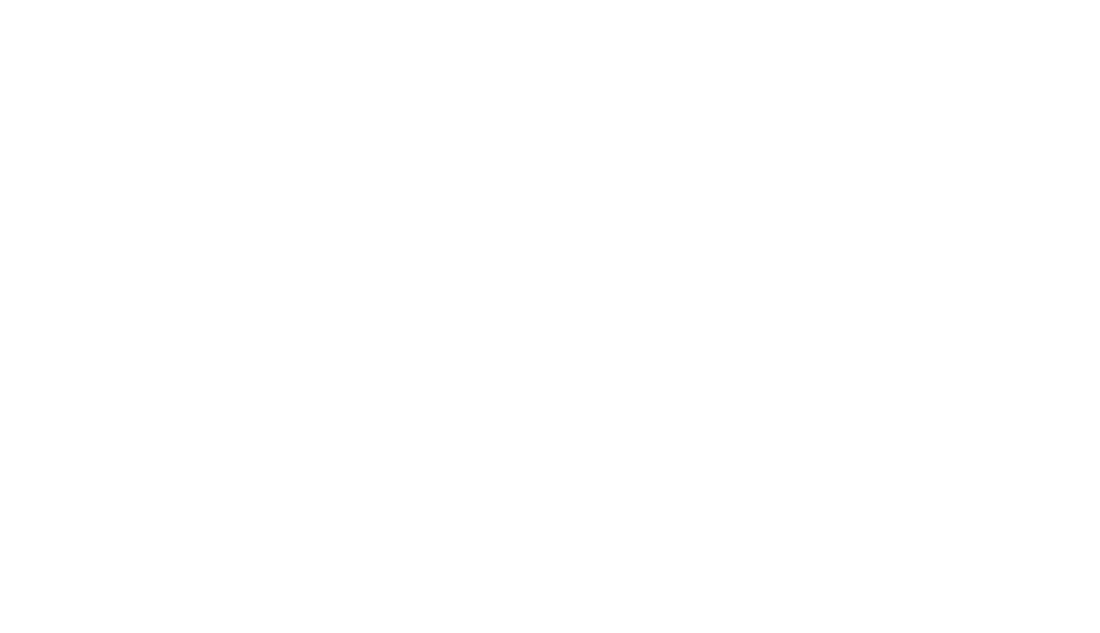 scroll, scrollTop: 0, scrollLeft: 0, axis: both 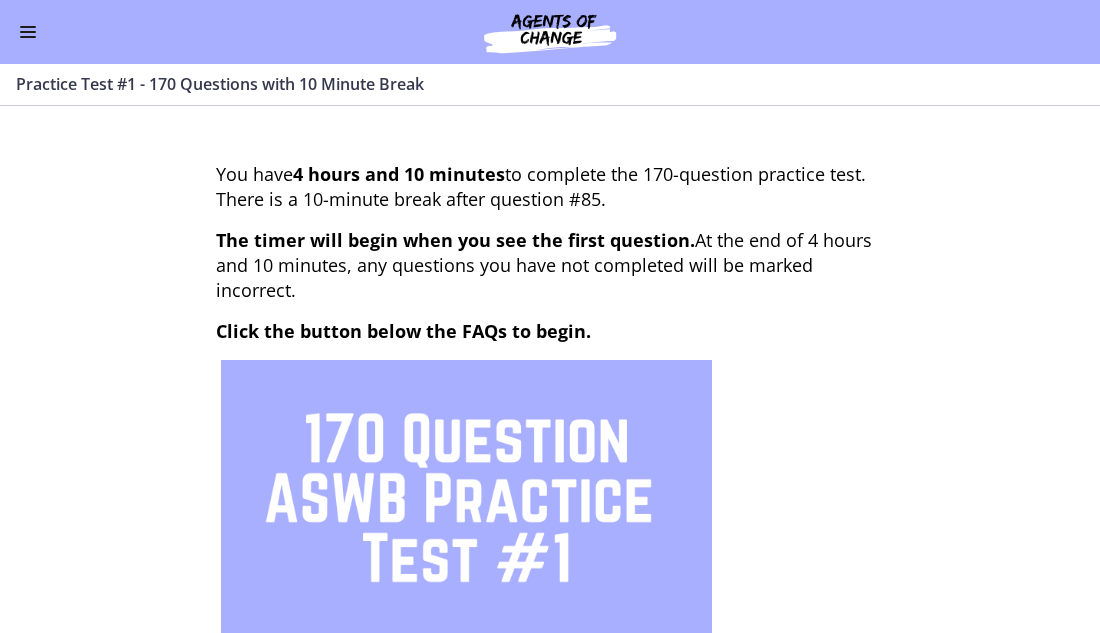 click at bounding box center [28, 37] 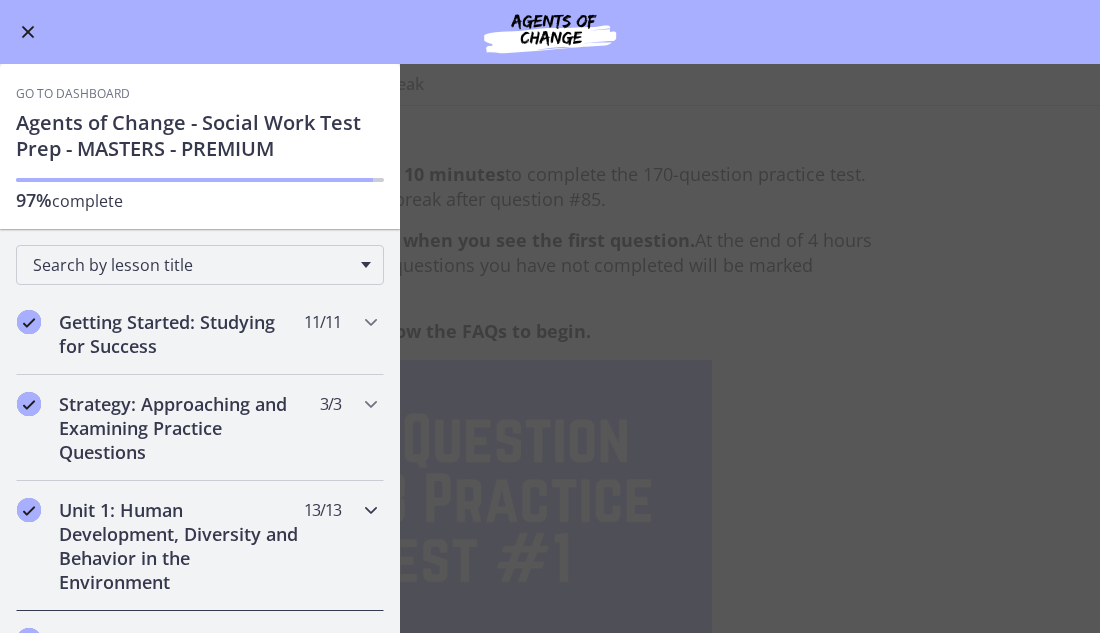 click on "Unit 1: Human Development, Diversity and Behavior in the Environment" at bounding box center (181, 546) 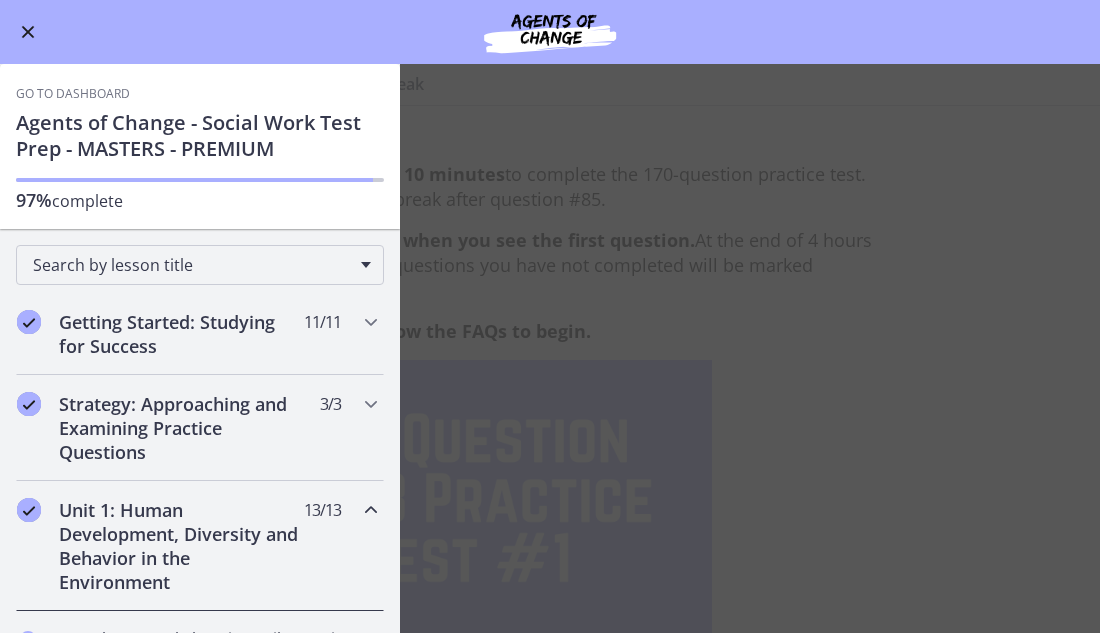 click at bounding box center (371, 510) 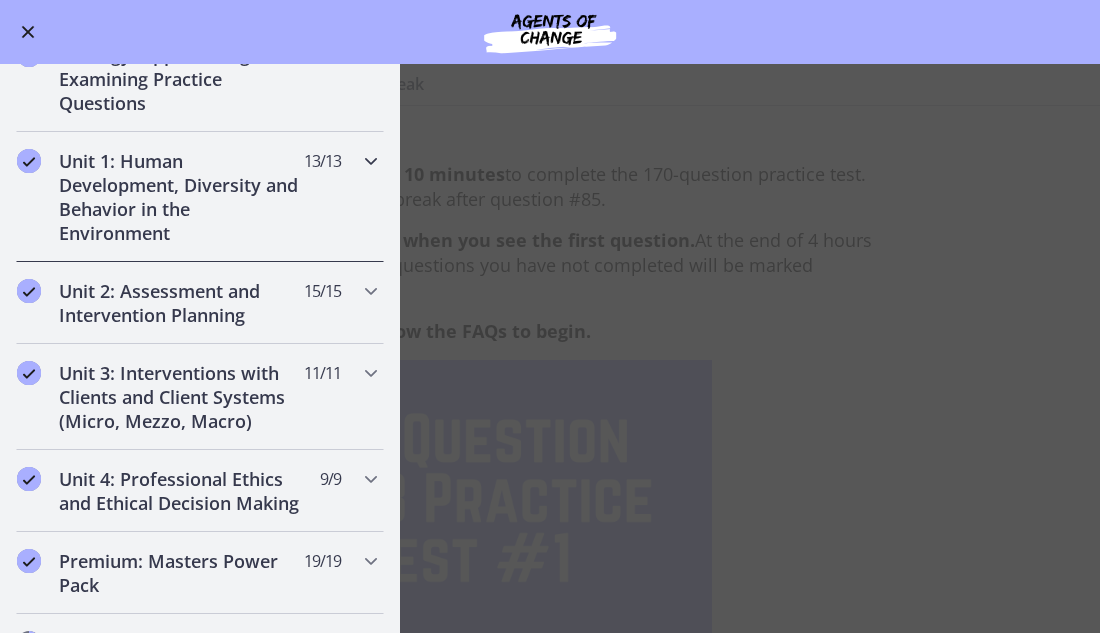 scroll, scrollTop: 354, scrollLeft: 0, axis: vertical 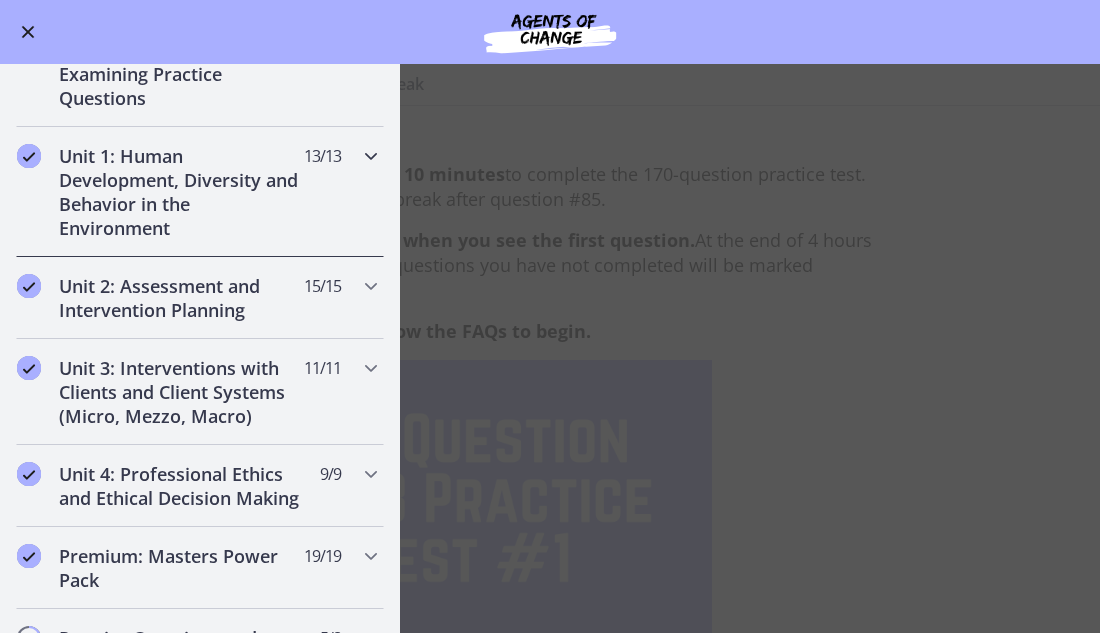 click at bounding box center (371, 156) 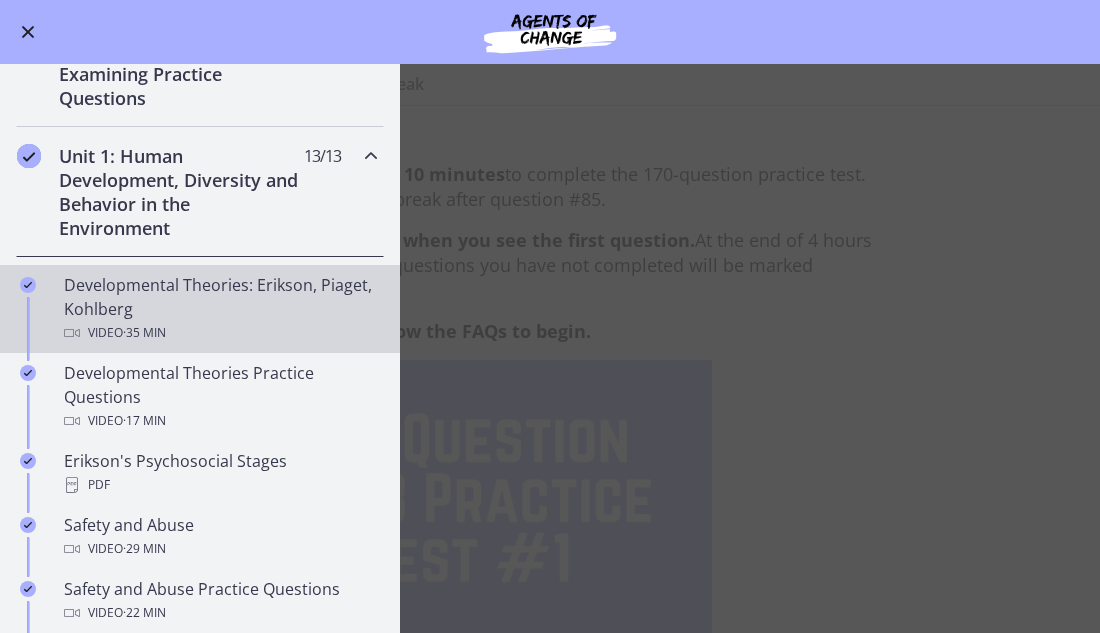 click on "Video
·  35 min" at bounding box center (220, 333) 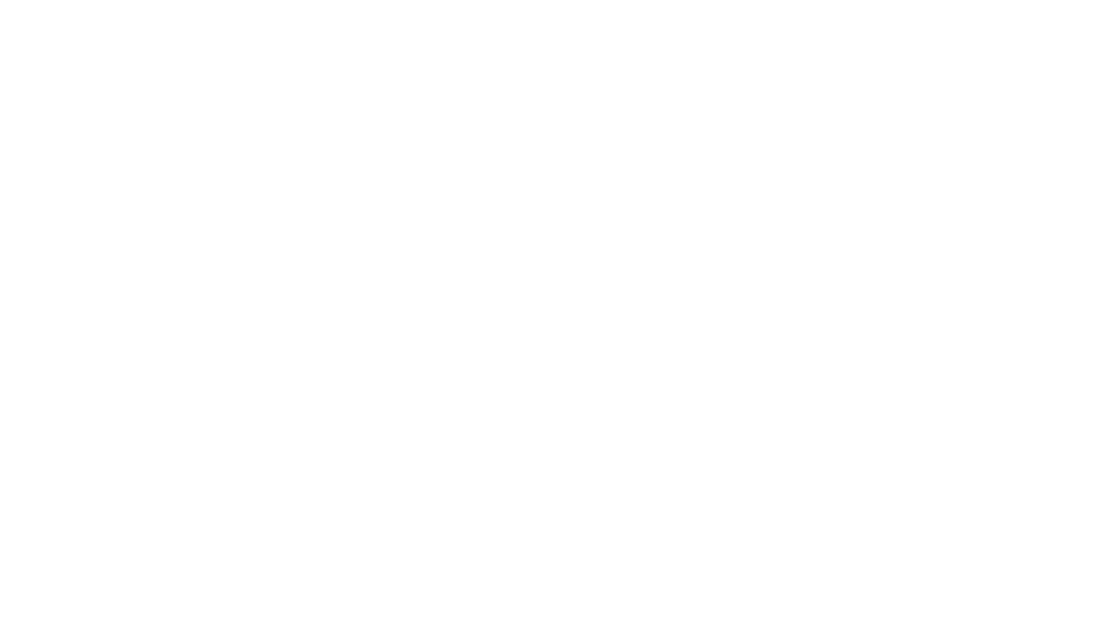 scroll, scrollTop: 0, scrollLeft: 0, axis: both 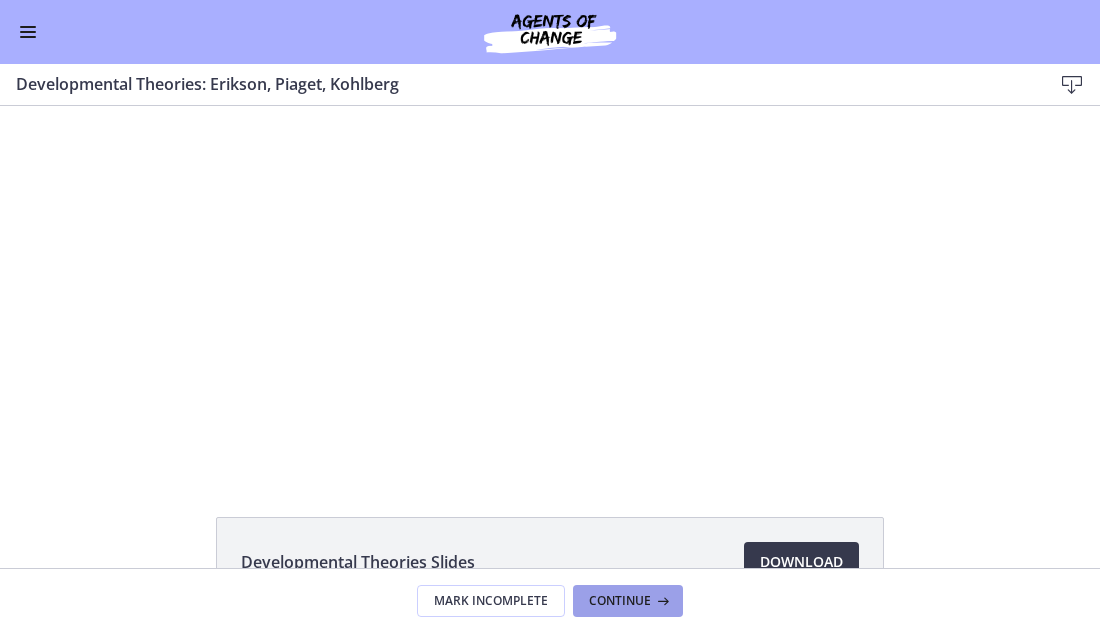 click on "Continue" at bounding box center [620, 601] 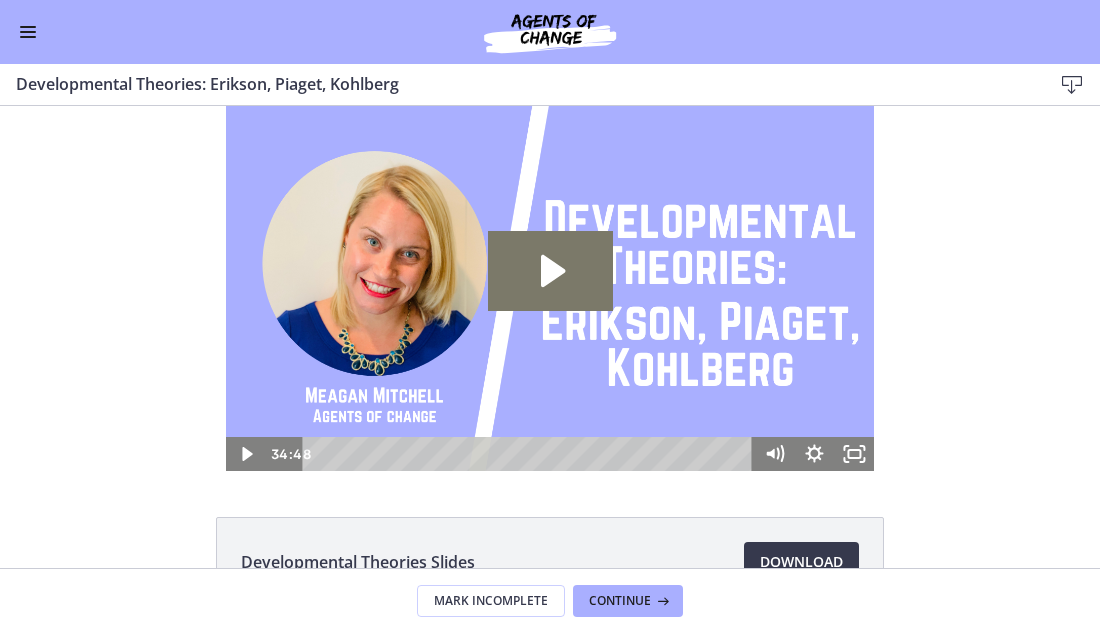 scroll, scrollTop: 0, scrollLeft: 0, axis: both 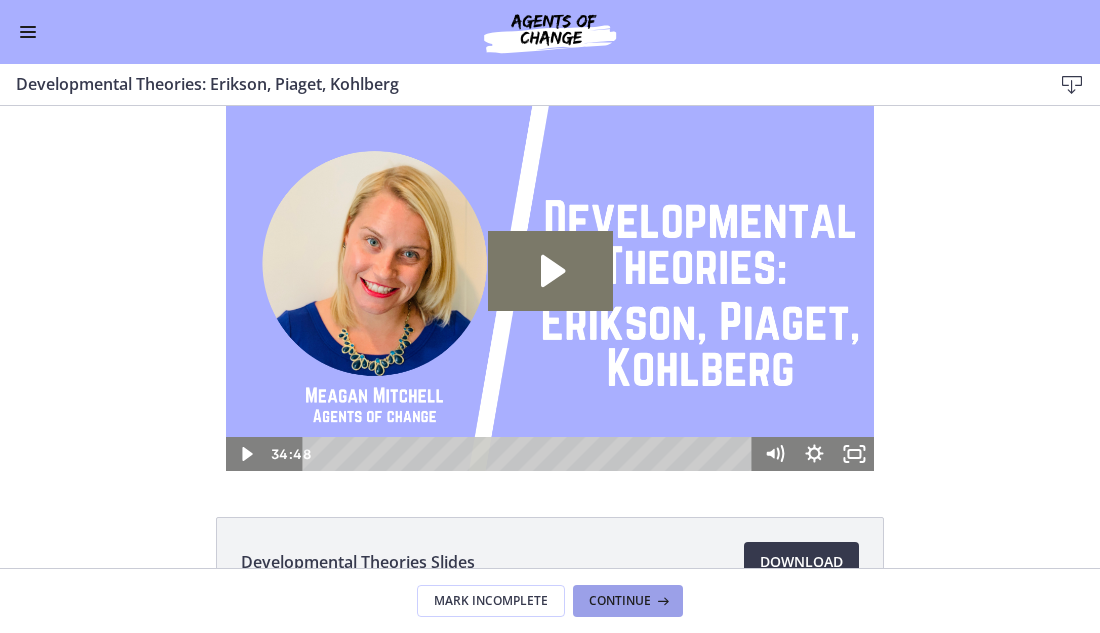 click on "Continue" at bounding box center [628, 601] 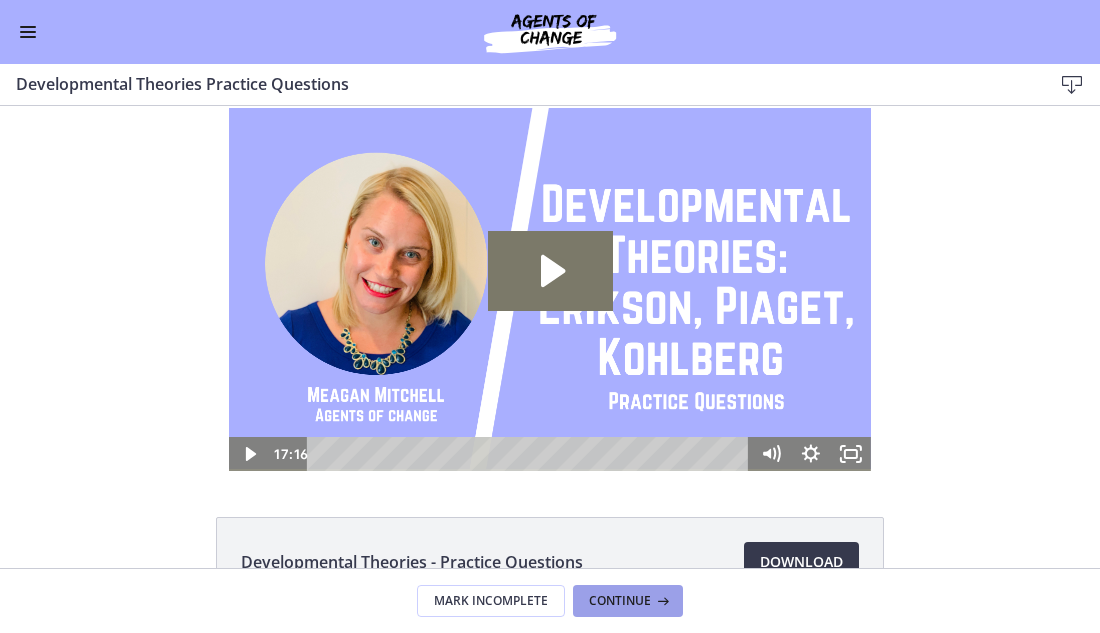scroll, scrollTop: 0, scrollLeft: 0, axis: both 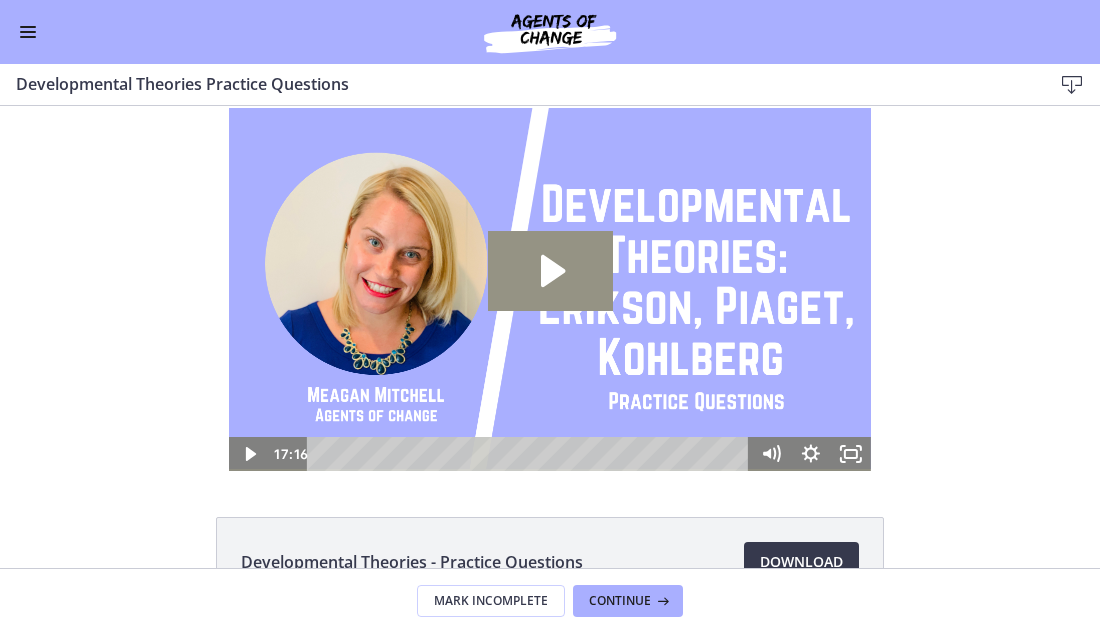 click 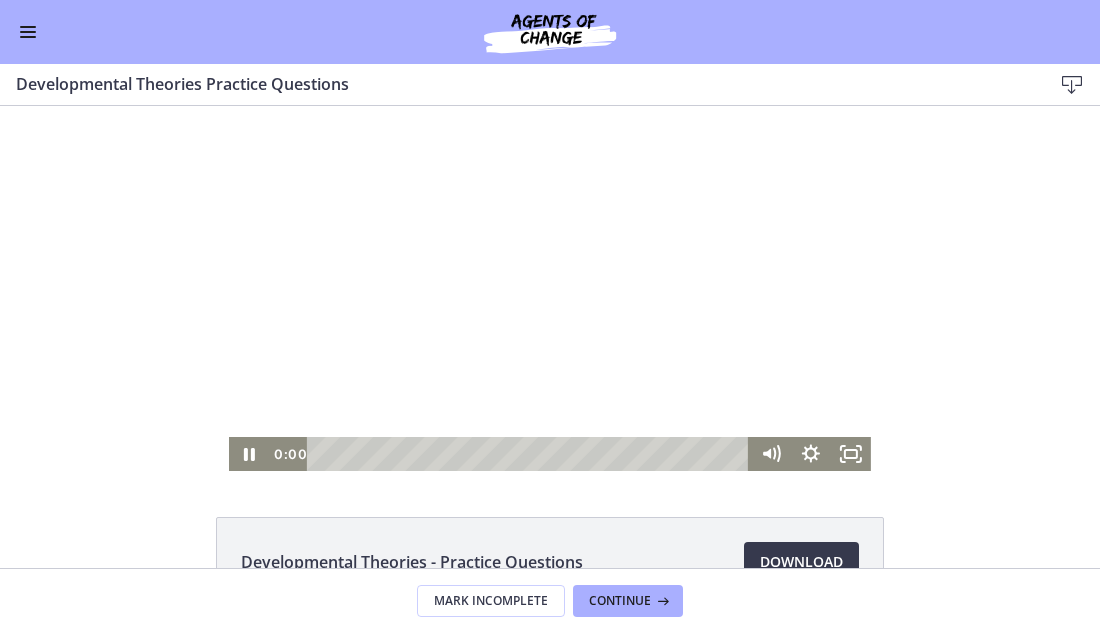 click at bounding box center [550, 288] 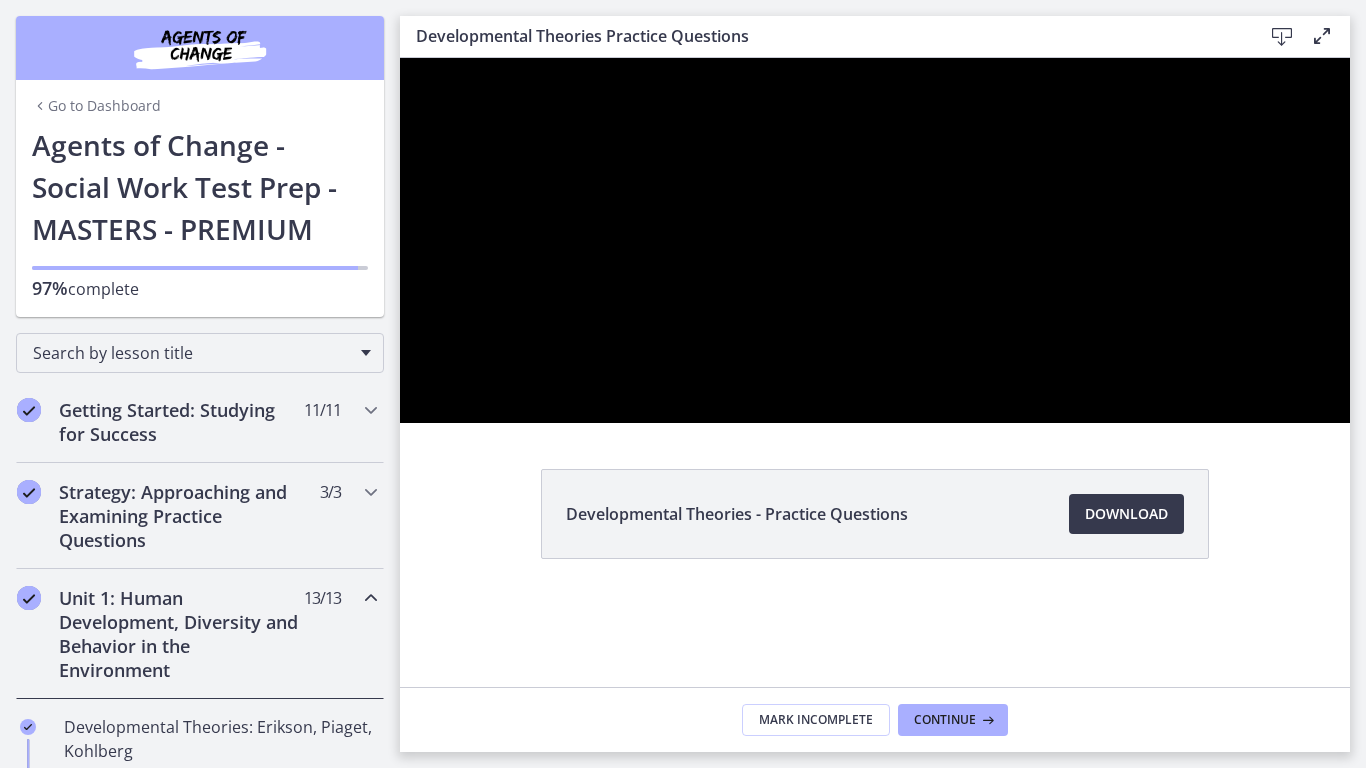click at bounding box center [875, 240] 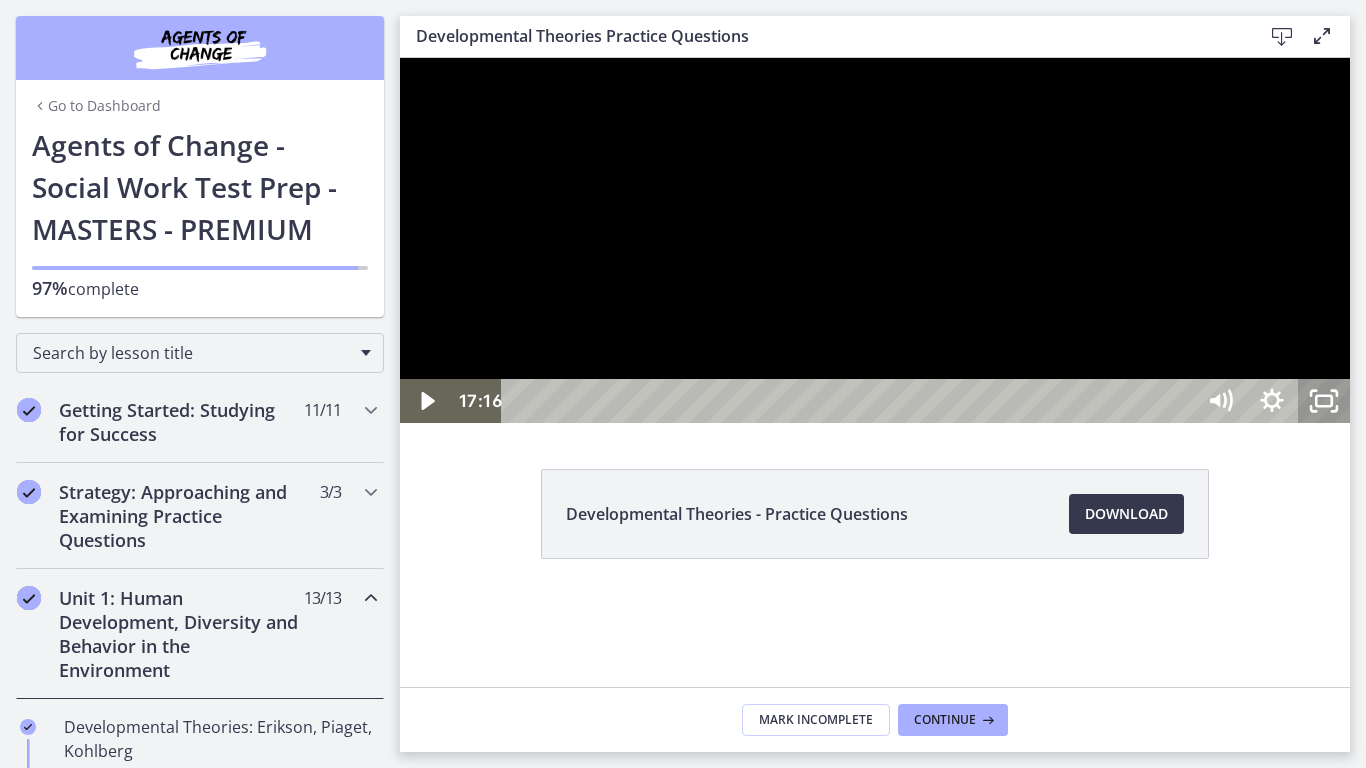 click 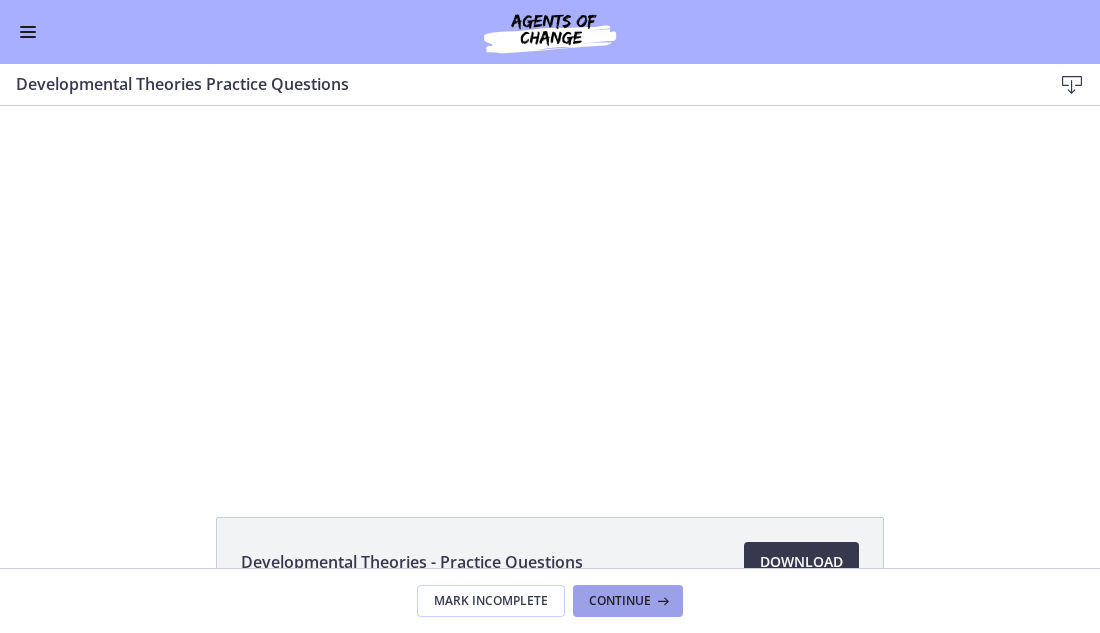 click on "Continue" at bounding box center [628, 601] 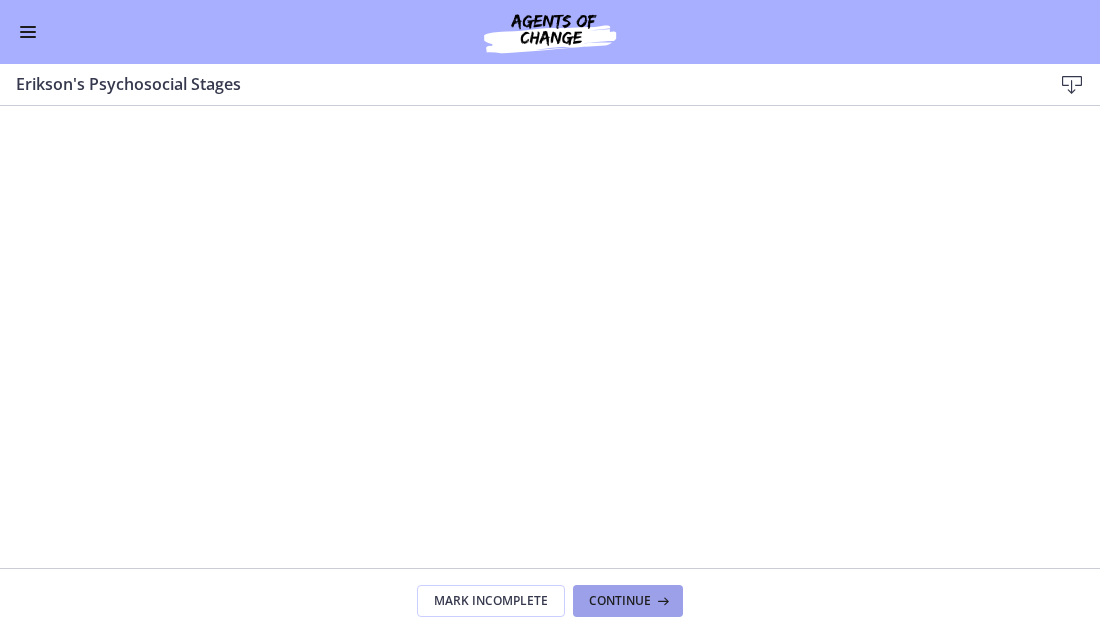 click on "Continue" at bounding box center (628, 601) 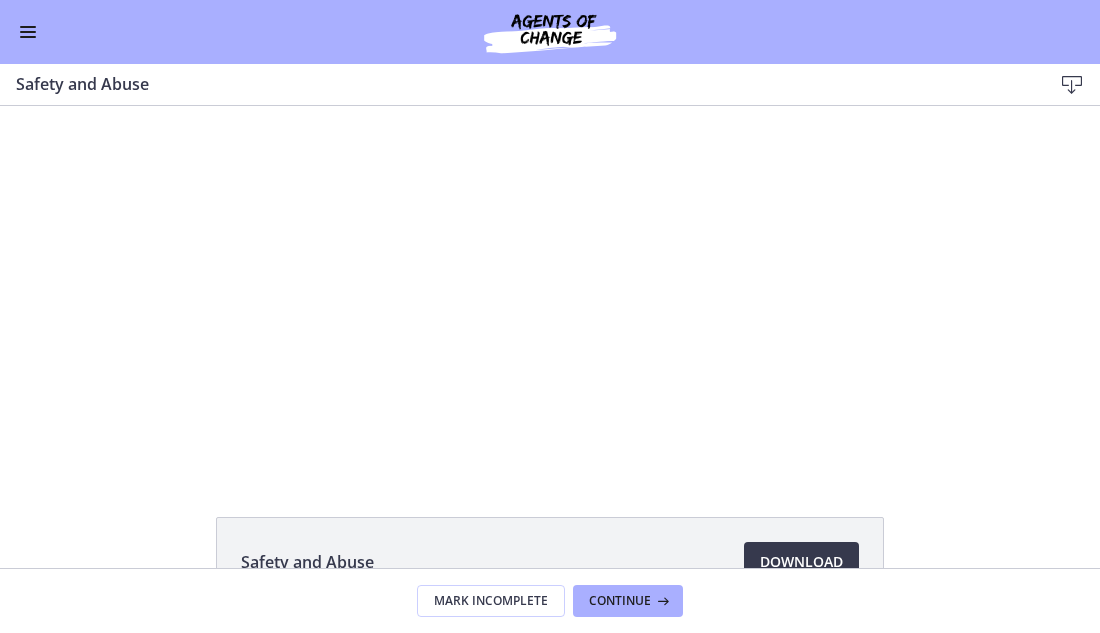 scroll, scrollTop: 0, scrollLeft: 0, axis: both 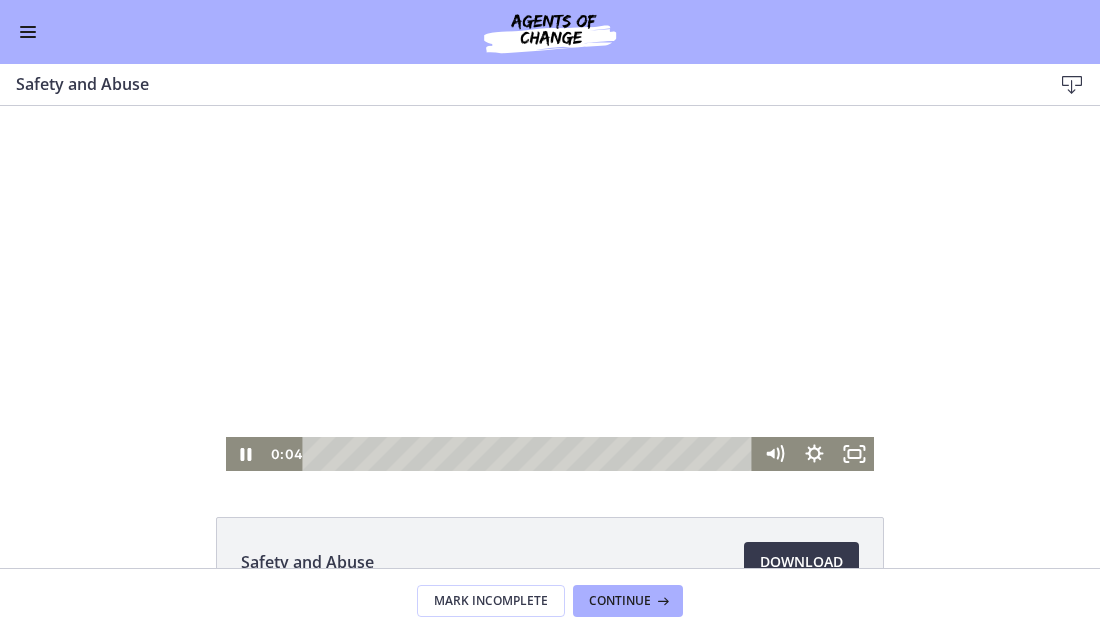 click at bounding box center [550, 288] 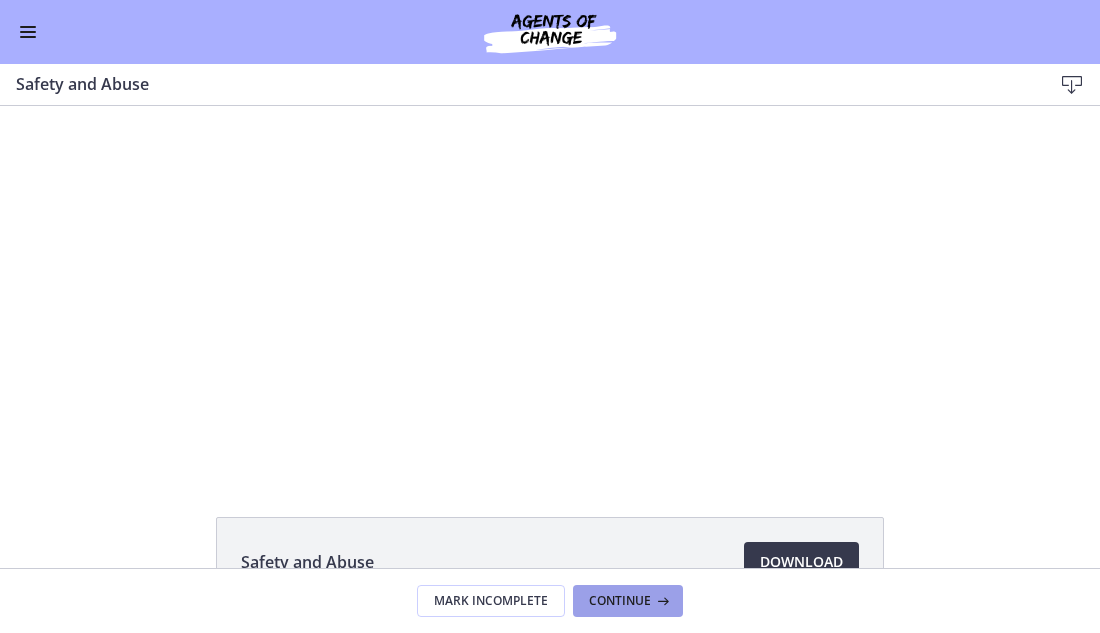 click on "Continue" at bounding box center (620, 601) 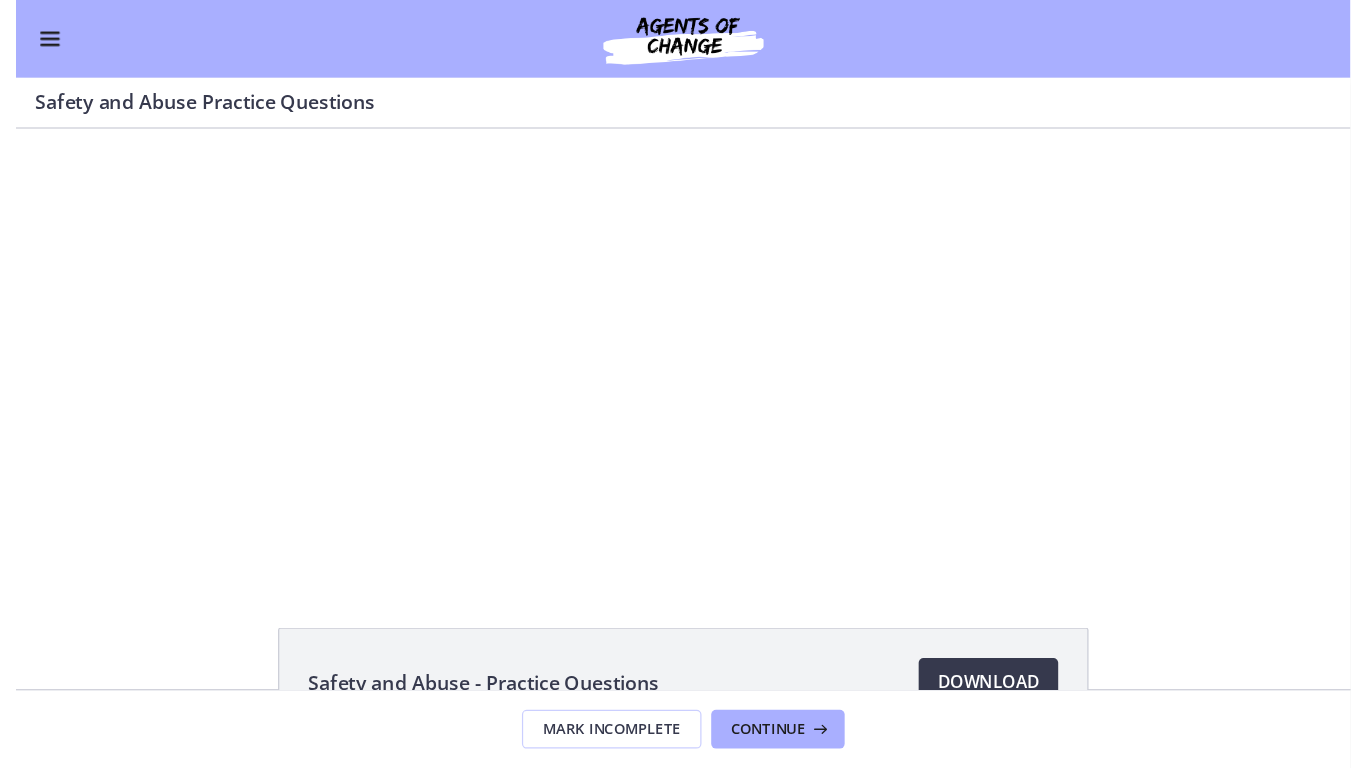 scroll, scrollTop: 0, scrollLeft: 0, axis: both 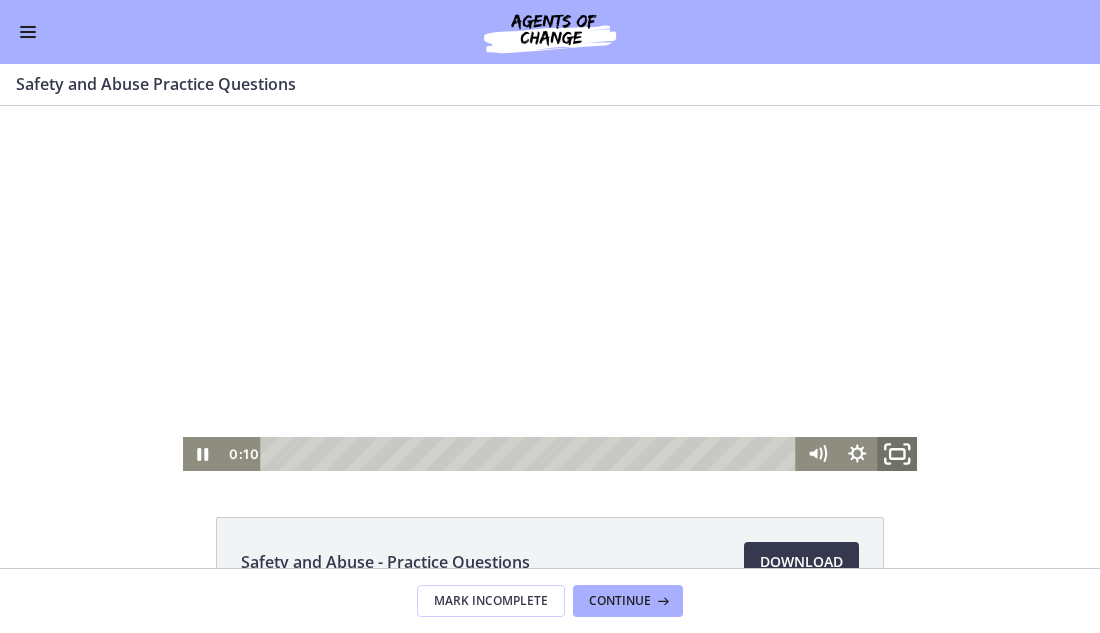 click 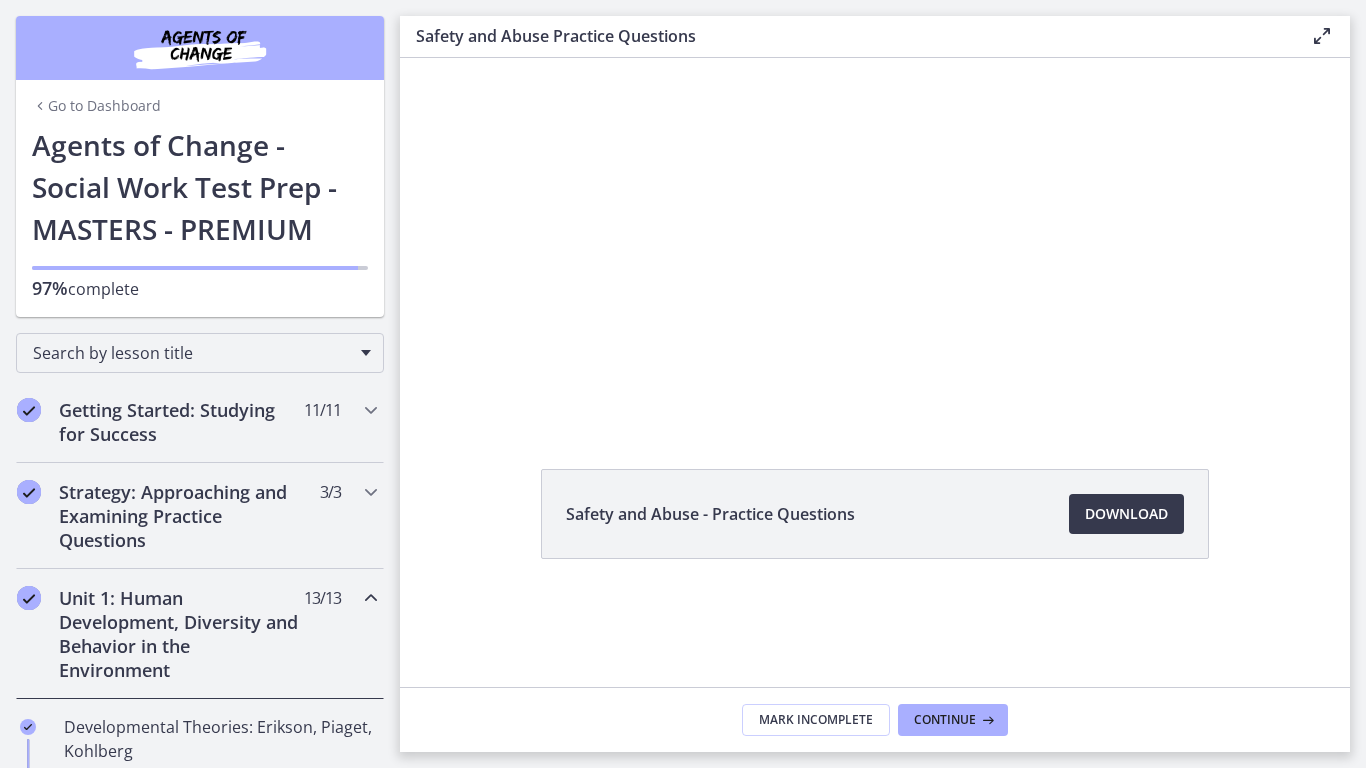 scroll, scrollTop: 0, scrollLeft: 0, axis: both 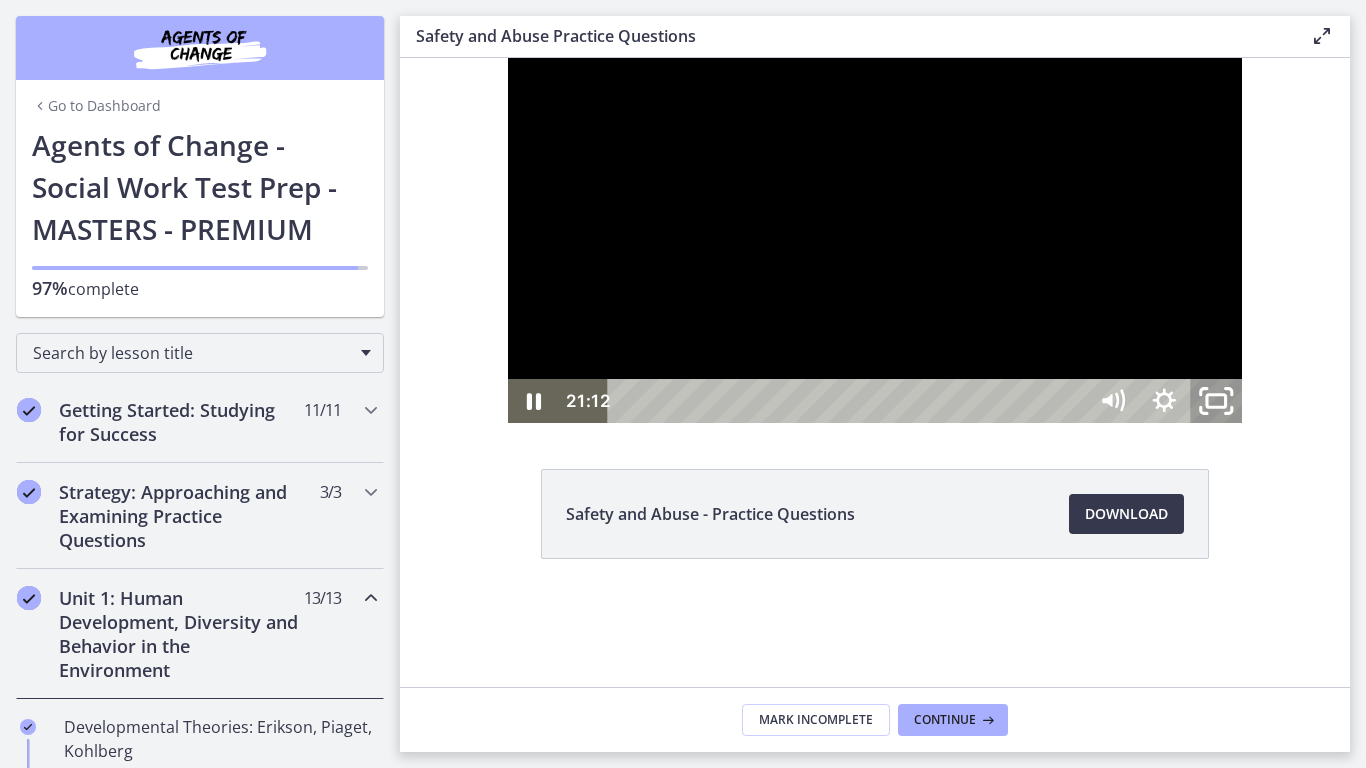 click 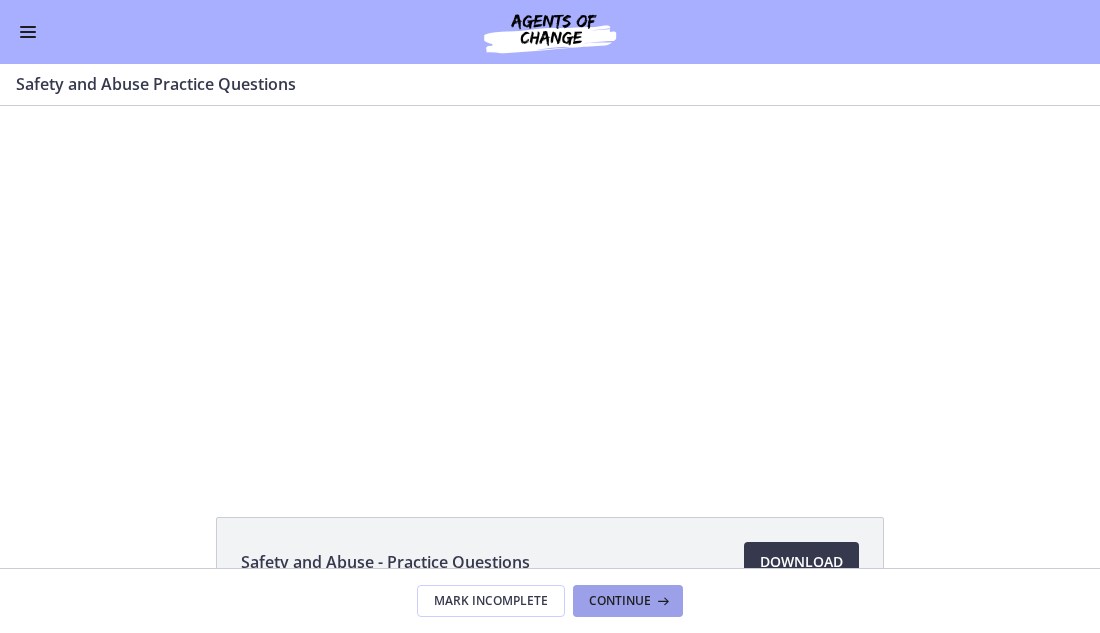 click on "Continue" at bounding box center (620, 601) 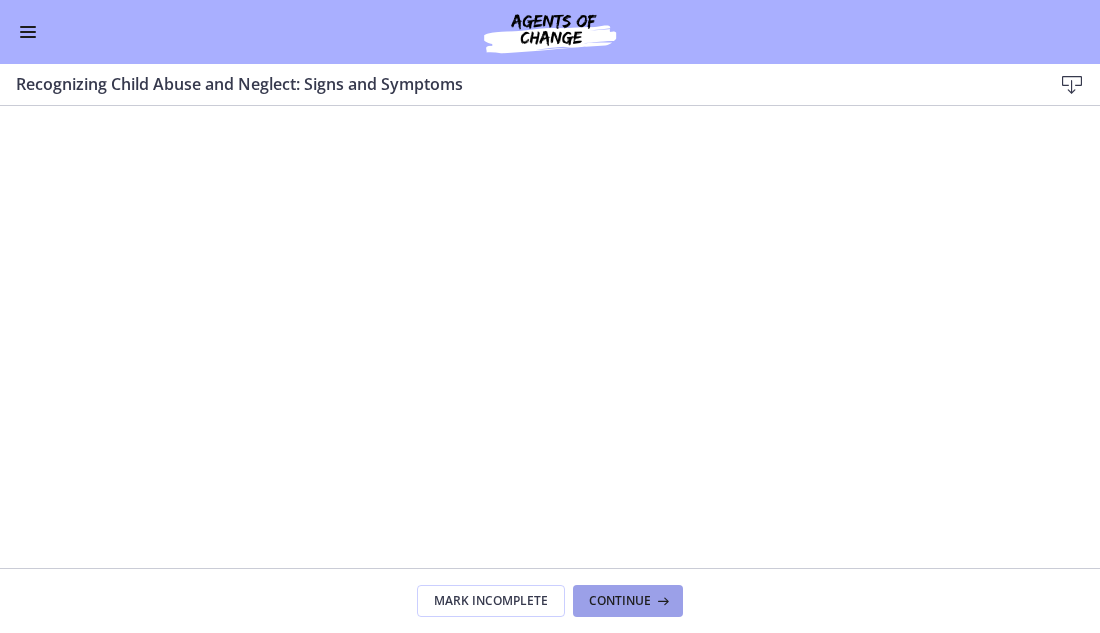 click on "Continue" at bounding box center [620, 601] 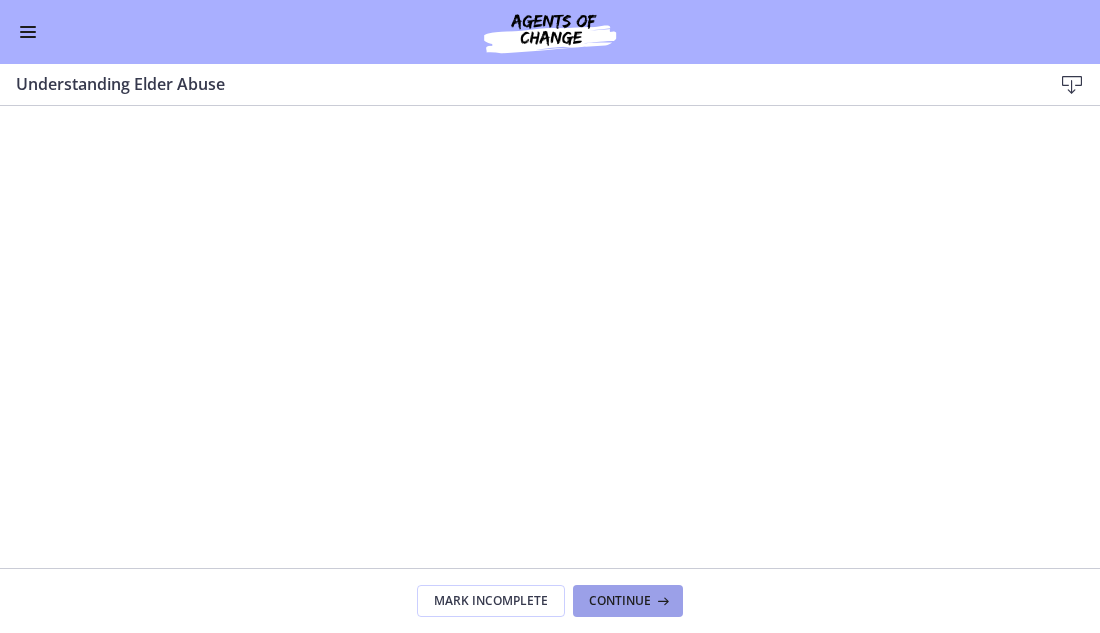 click on "Continue" at bounding box center [620, 601] 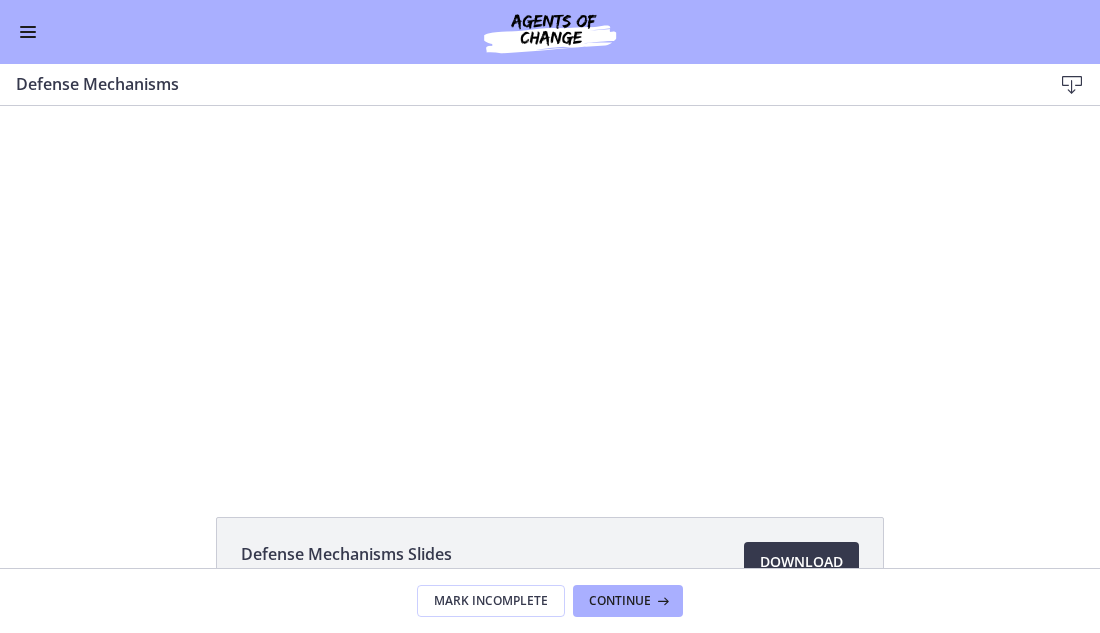 scroll, scrollTop: 0, scrollLeft: 0, axis: both 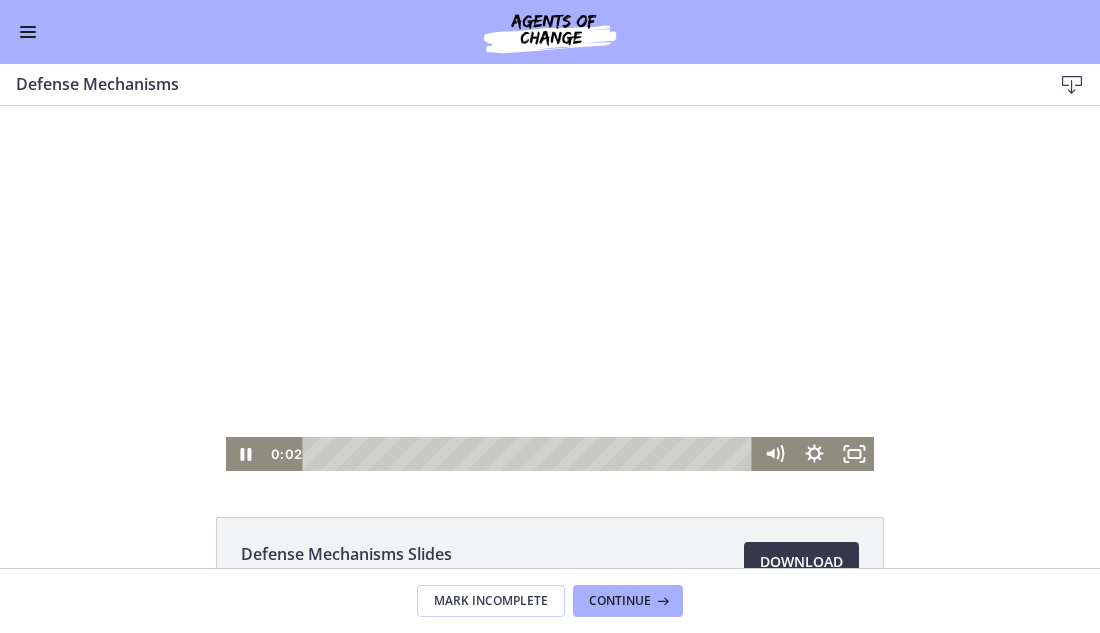 click at bounding box center (550, 288) 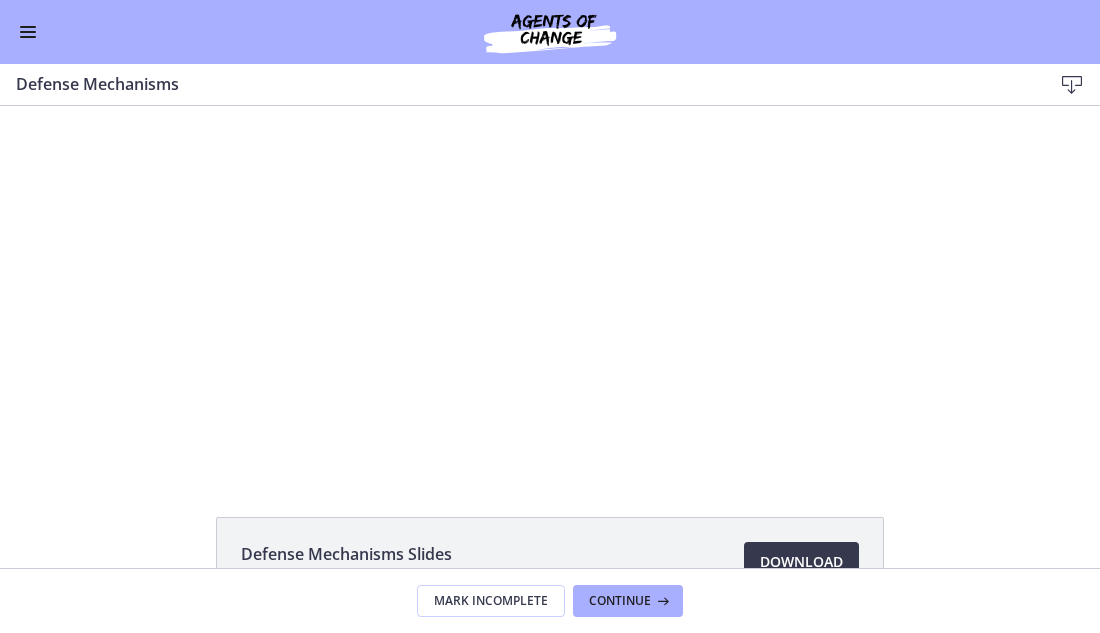 click at bounding box center [28, 32] 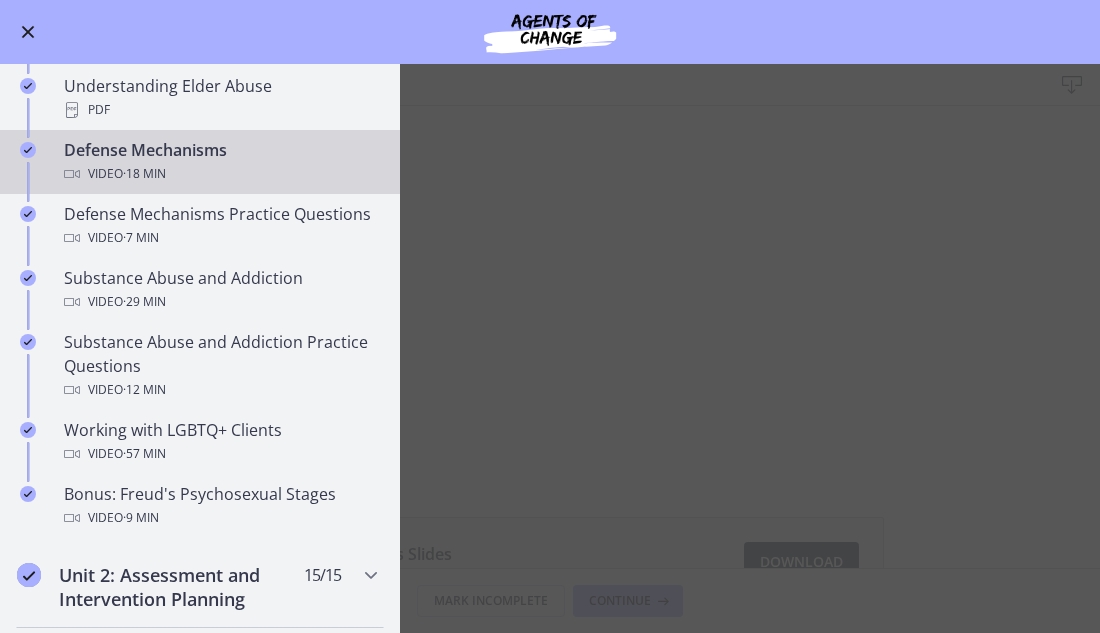 scroll, scrollTop: 983, scrollLeft: 0, axis: vertical 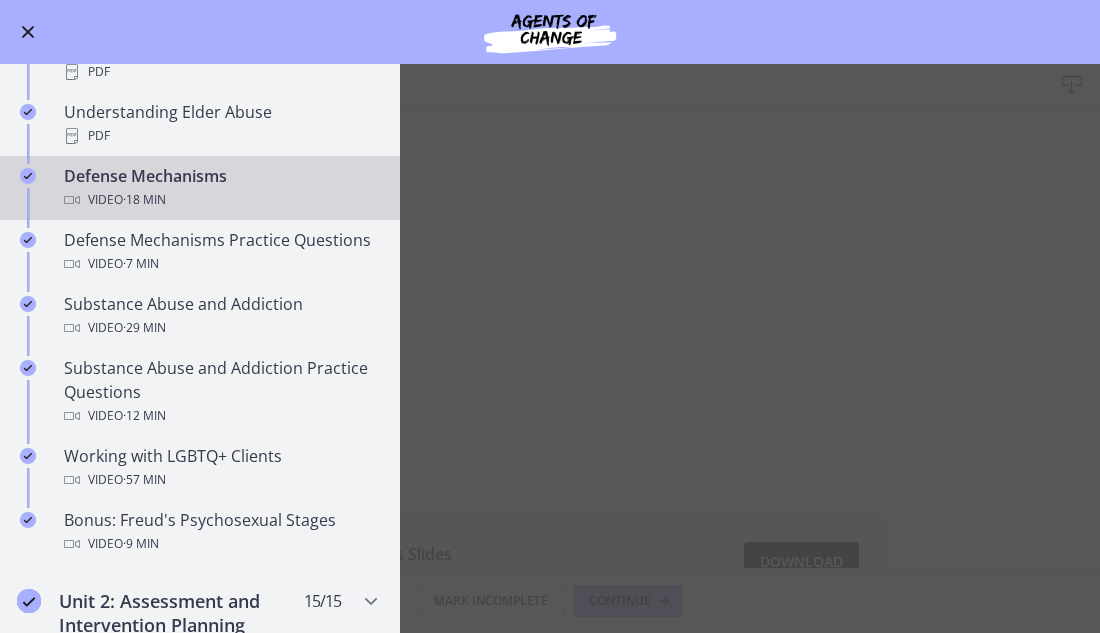 click on "Defense Mechanisms
Download
Enable fullscreen
Defense Mechanisms Slides
124 KB
Download
Opens in a new window
Mark Incomplete
Continue" at bounding box center (550, 348) 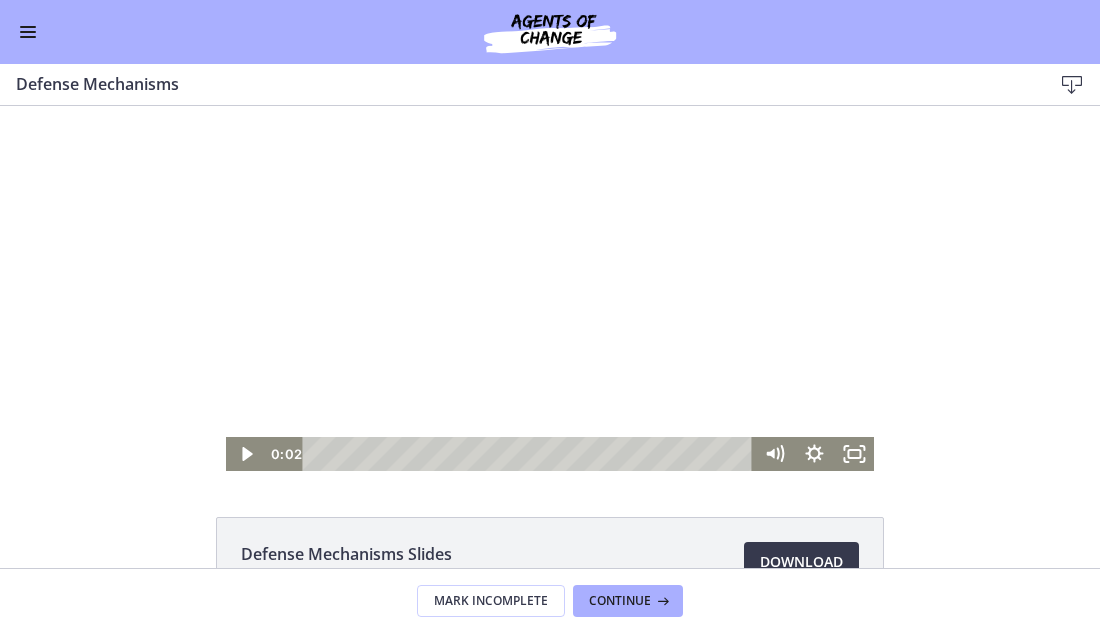 click at bounding box center [550, 288] 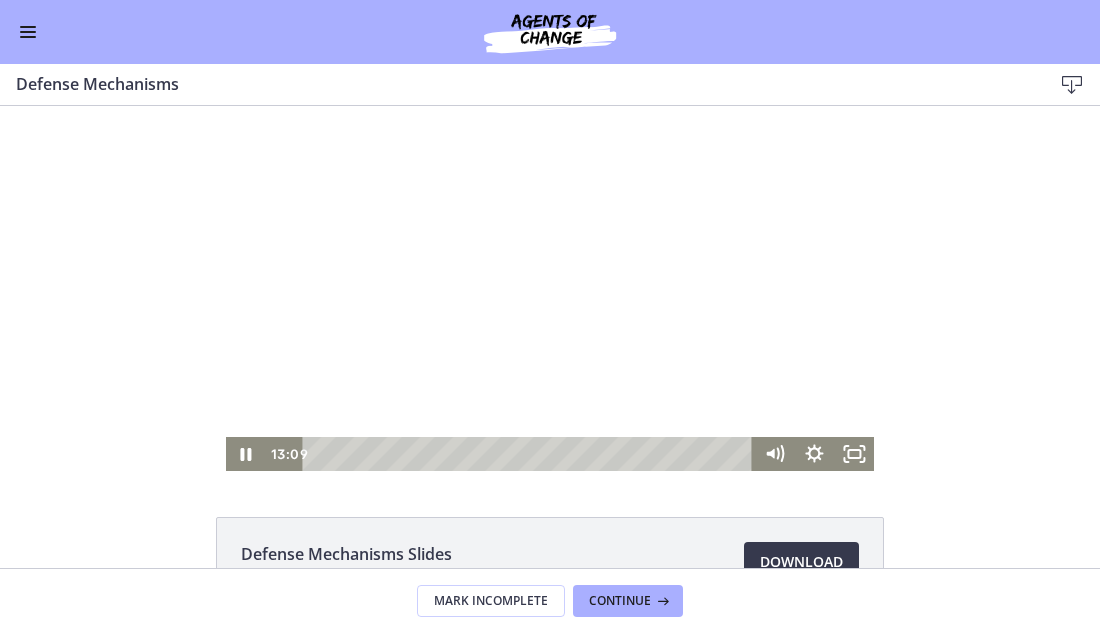 click at bounding box center [550, 288] 